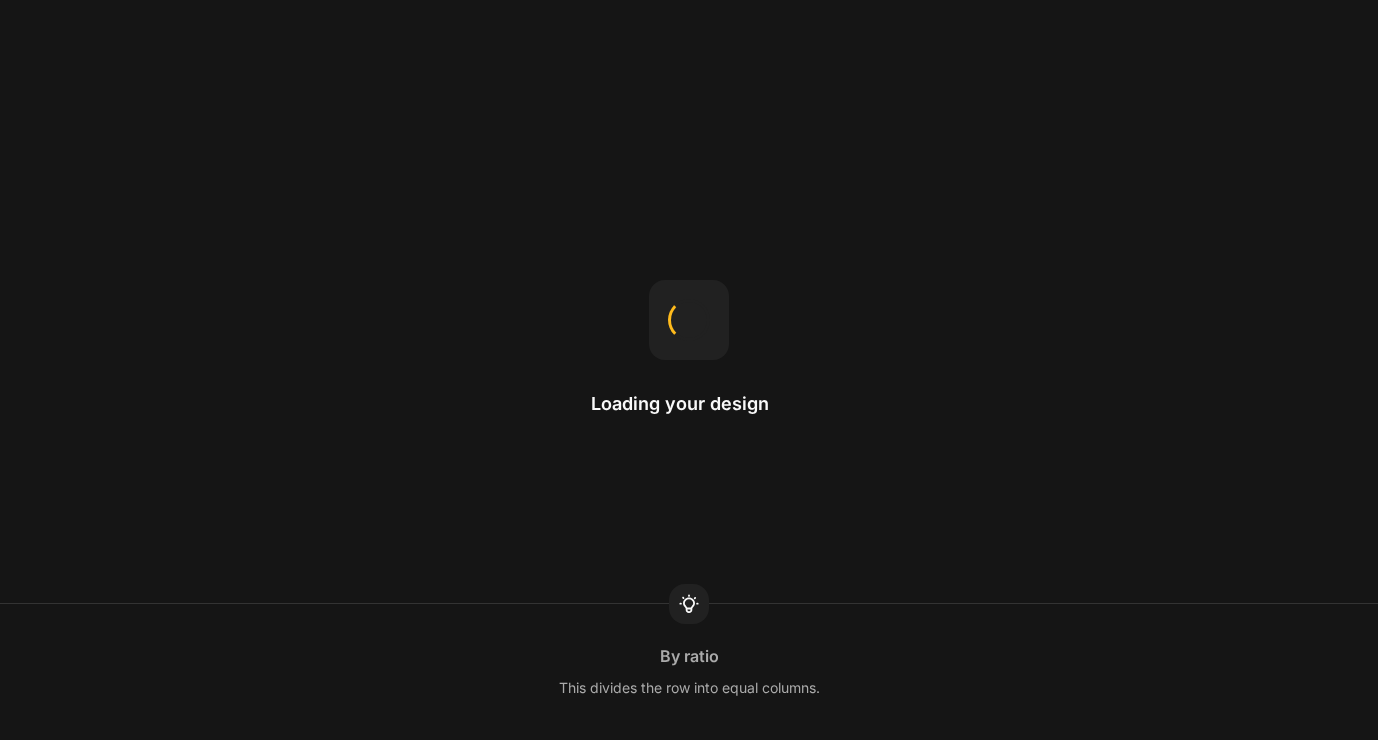 scroll, scrollTop: 0, scrollLeft: 0, axis: both 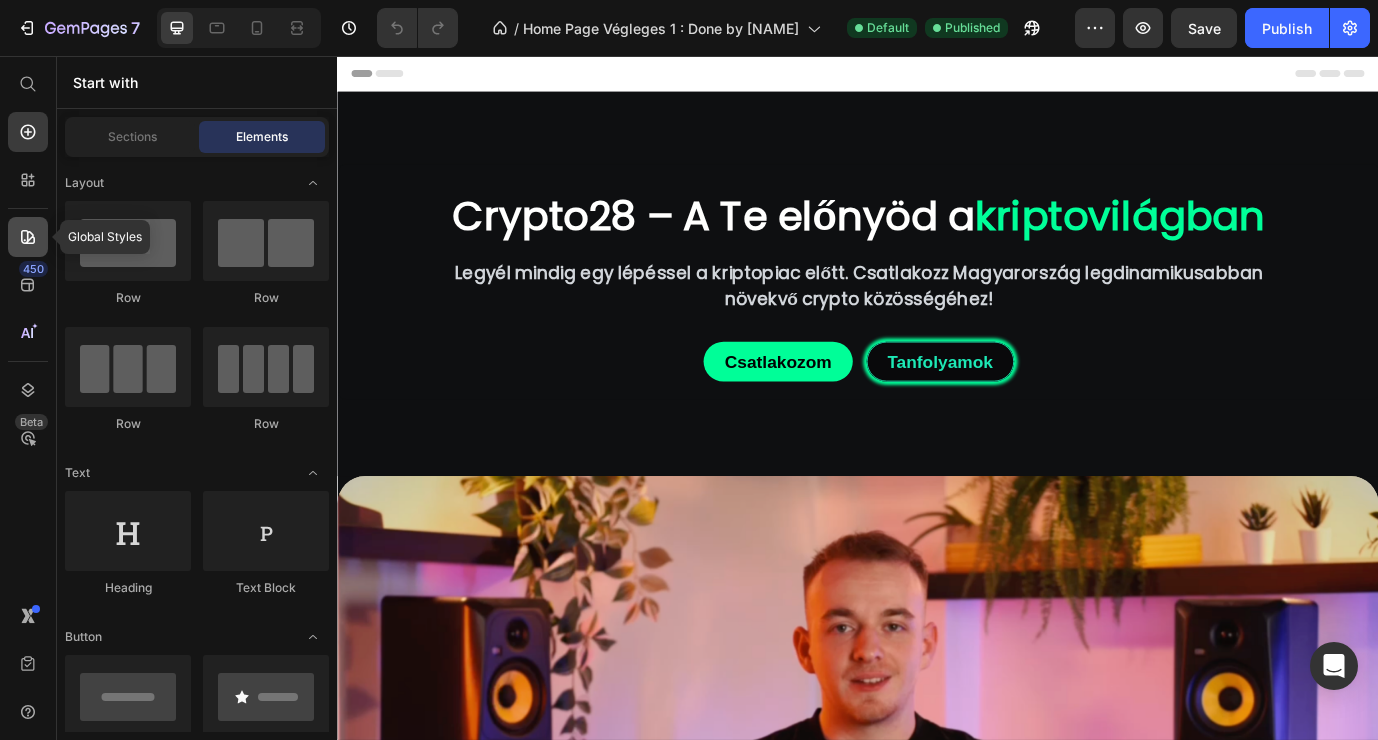 click 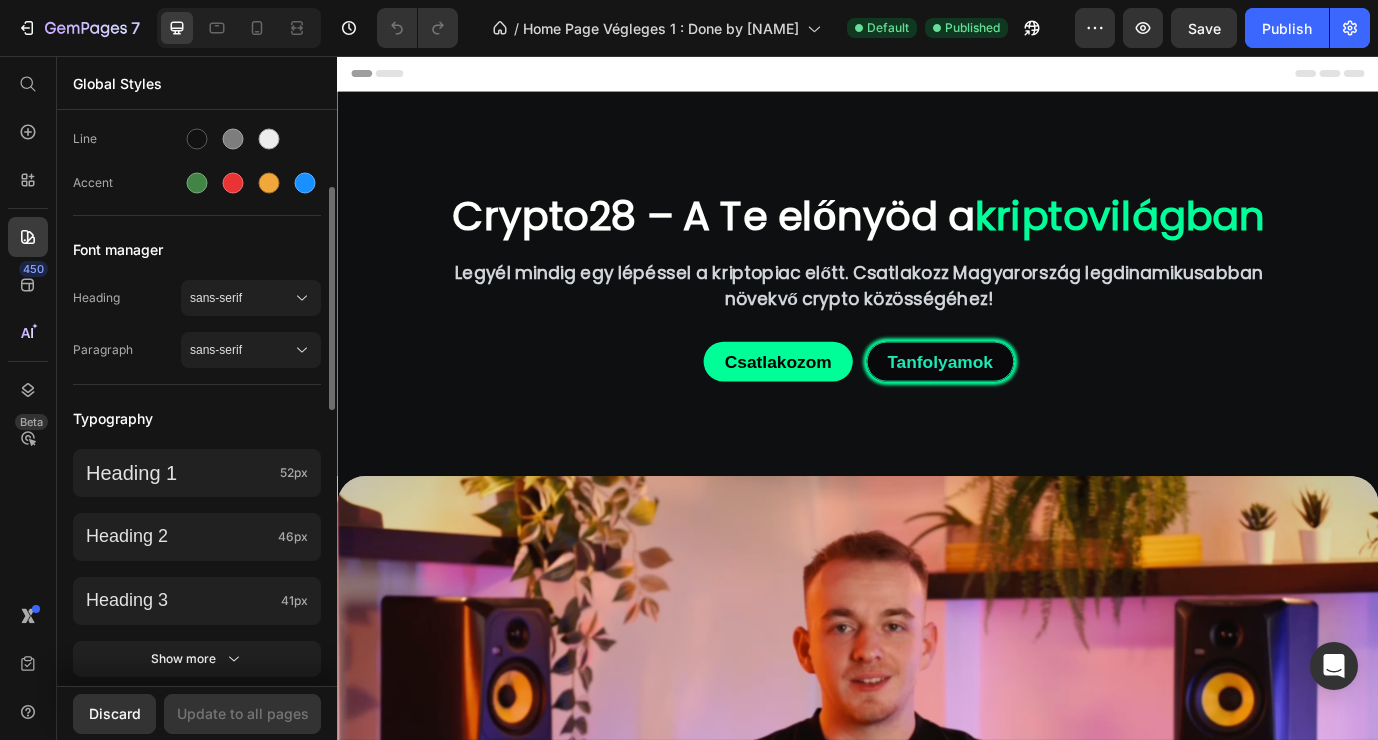 scroll, scrollTop: 192, scrollLeft: 0, axis: vertical 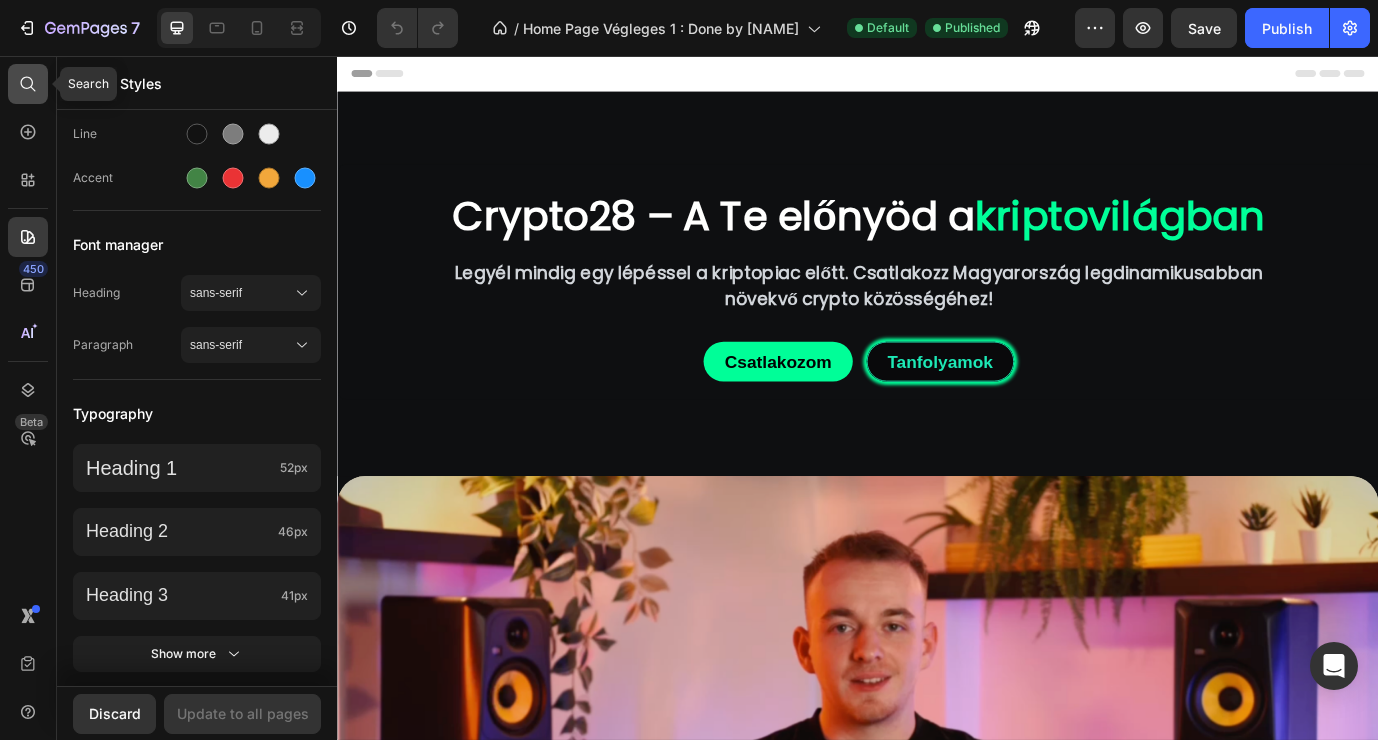 click 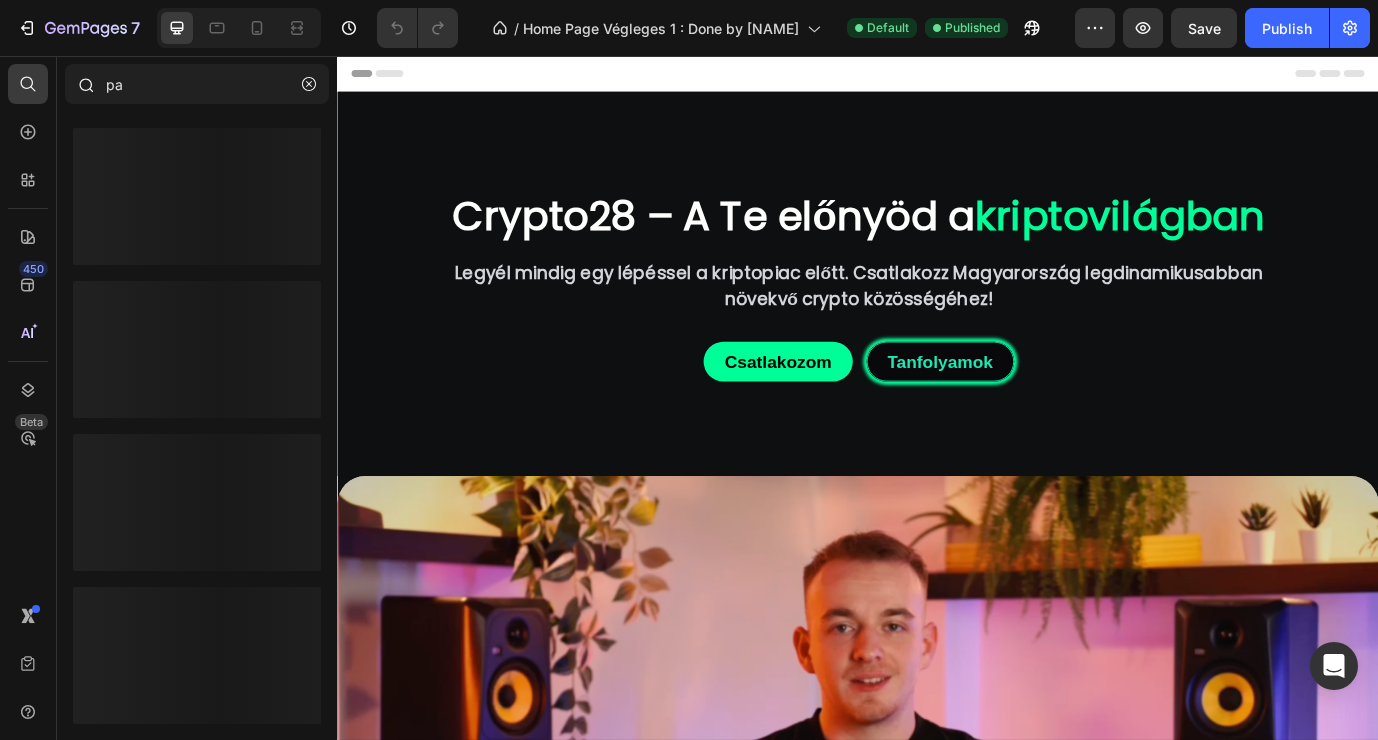 type on "p" 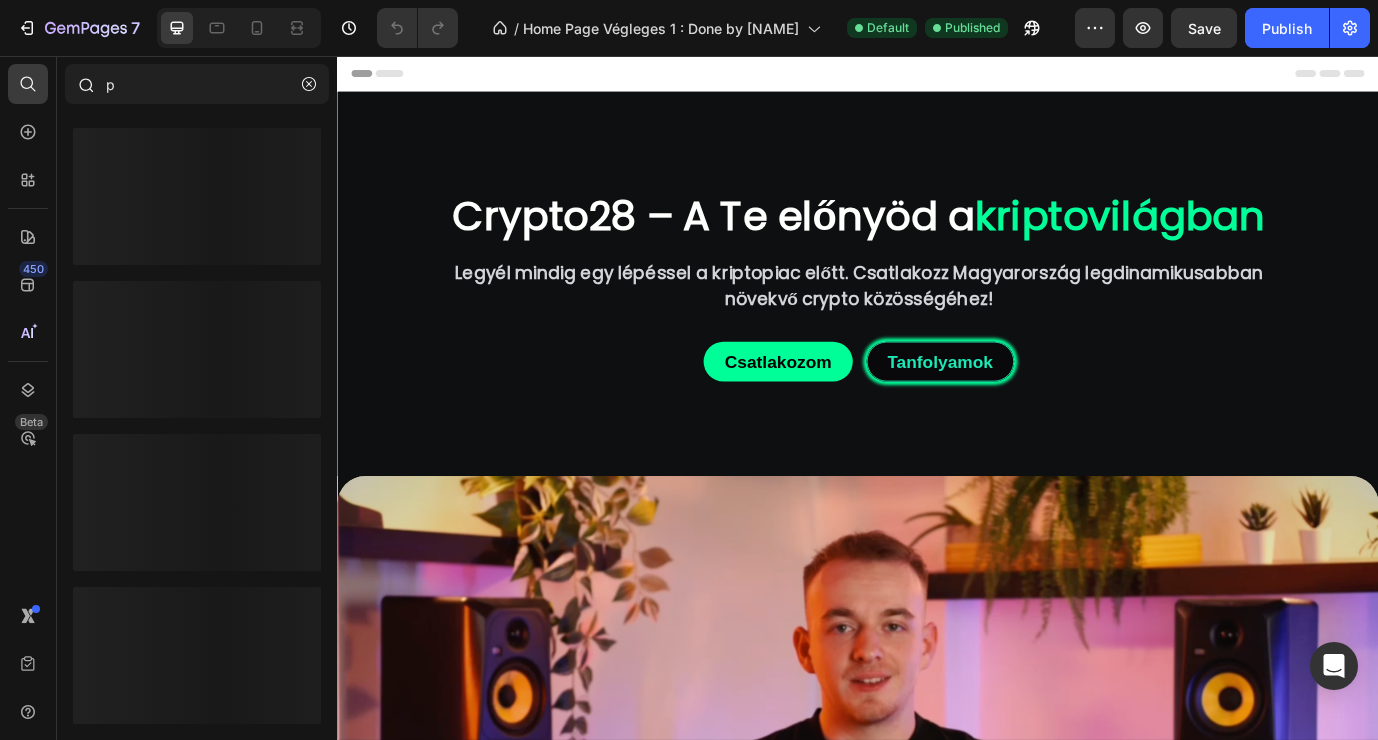type 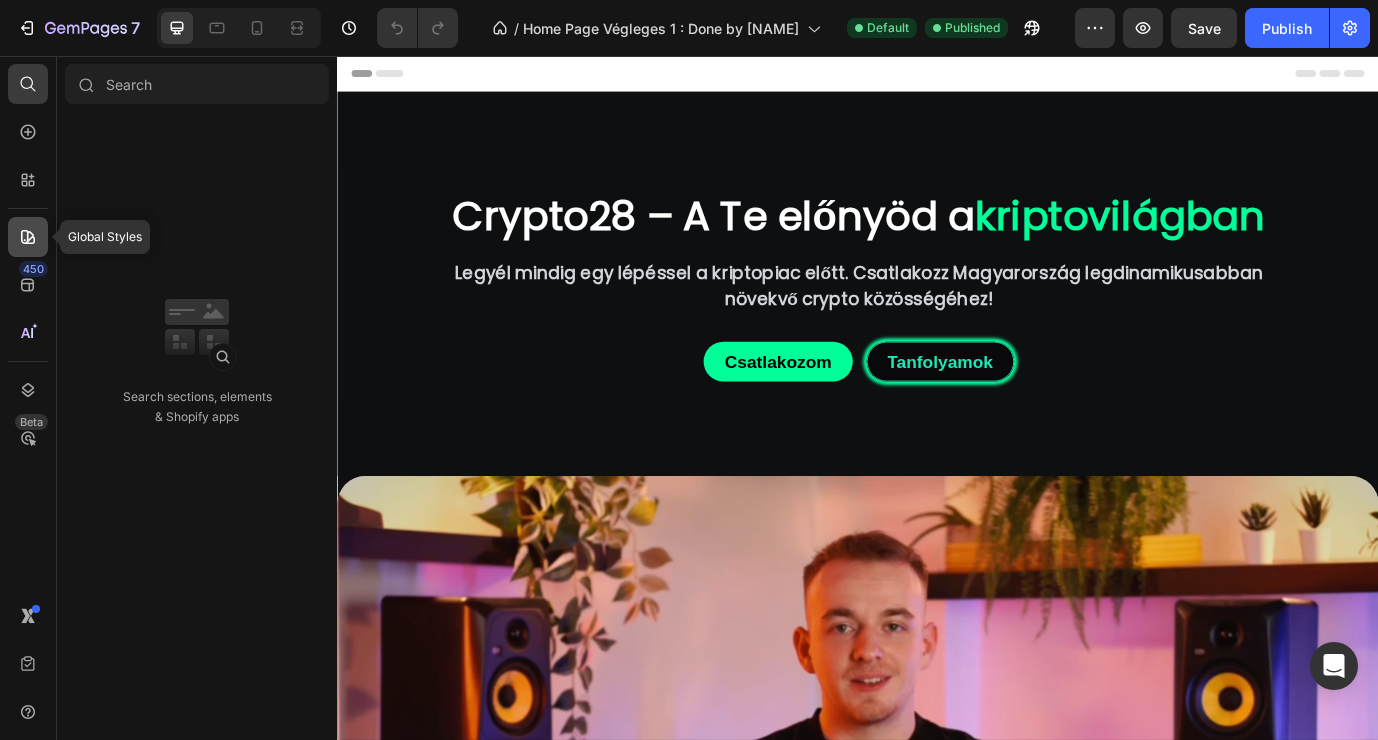 click 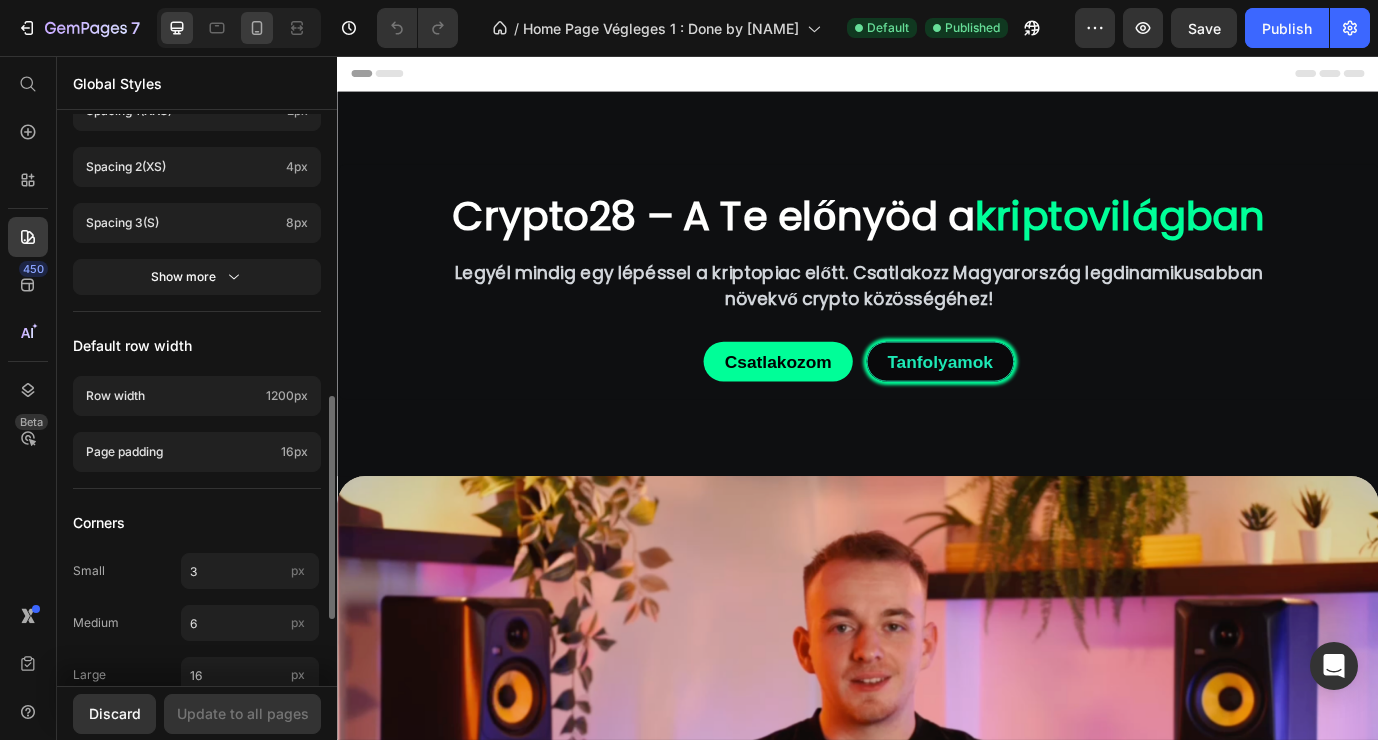 scroll, scrollTop: 854, scrollLeft: 0, axis: vertical 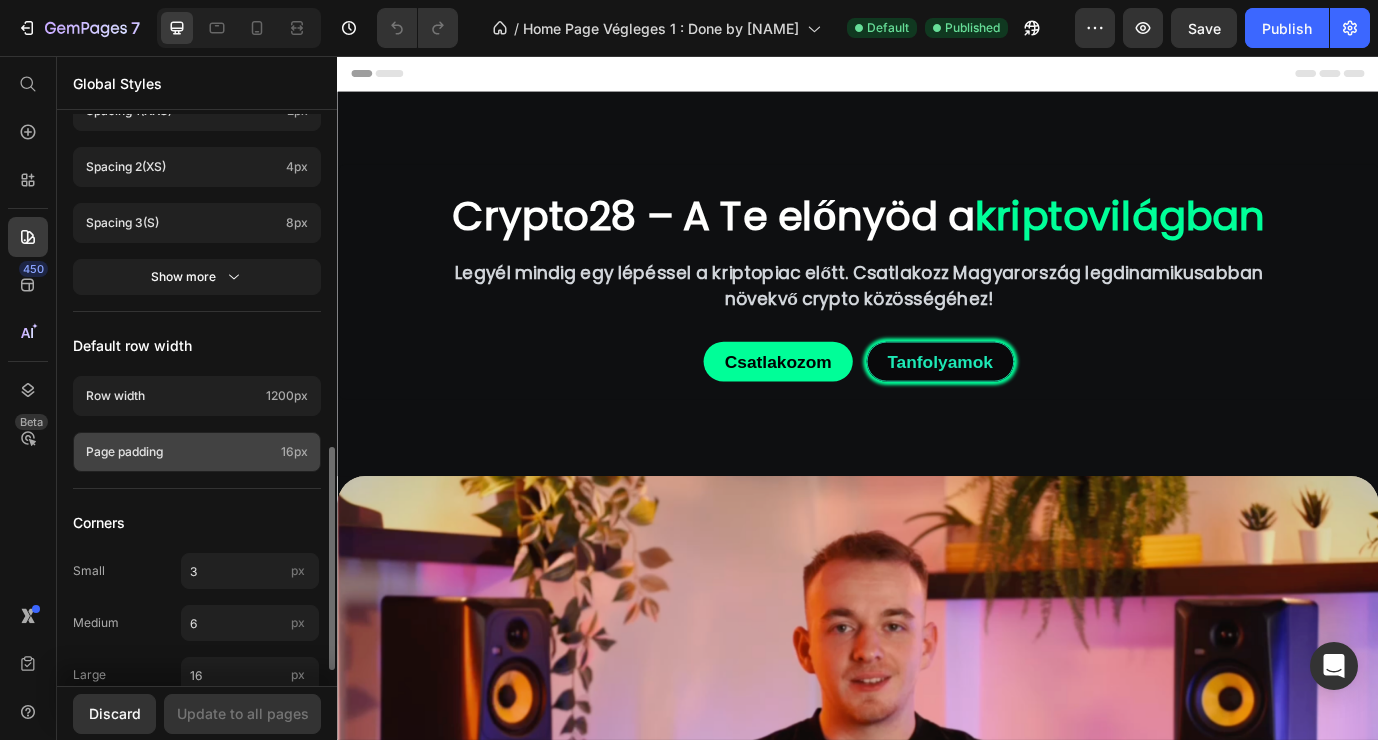 click on "Page padding" at bounding box center [179, 452] 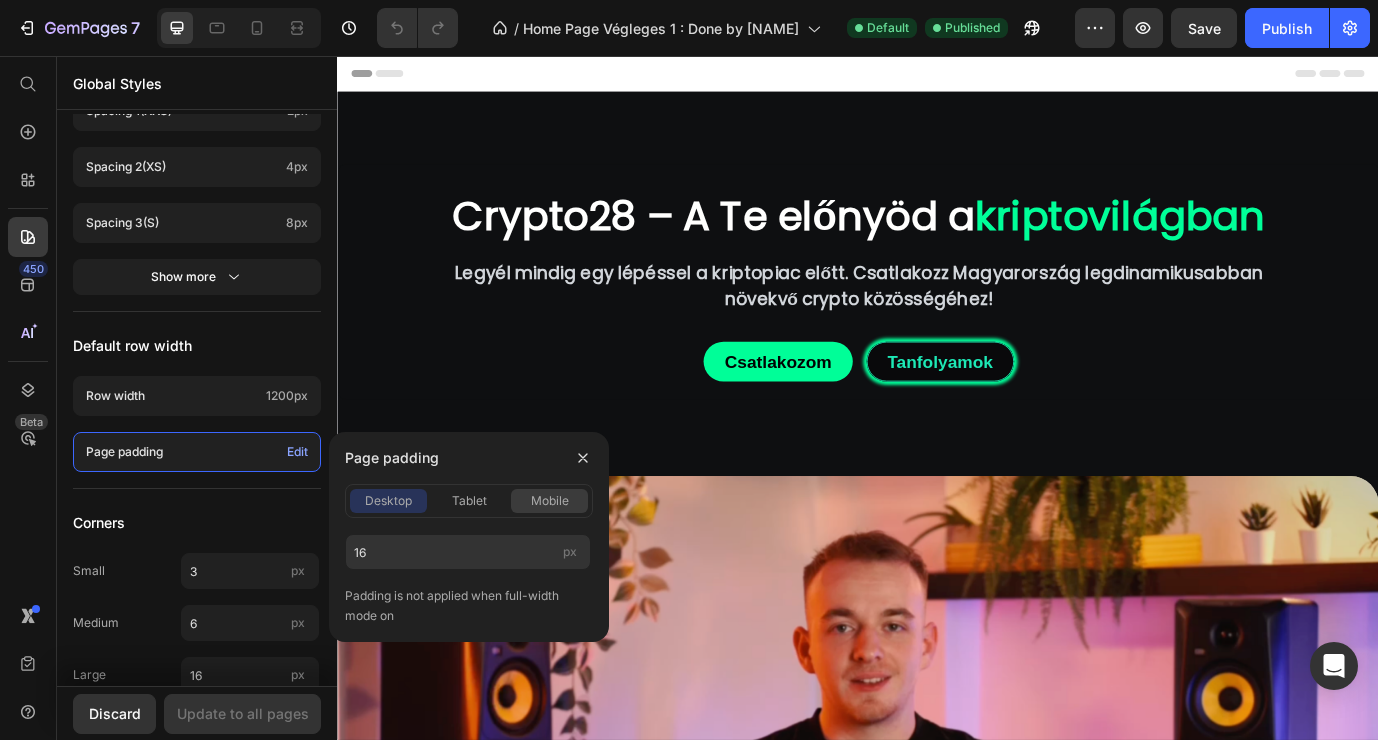 click on "mobile" at bounding box center (549, 501) 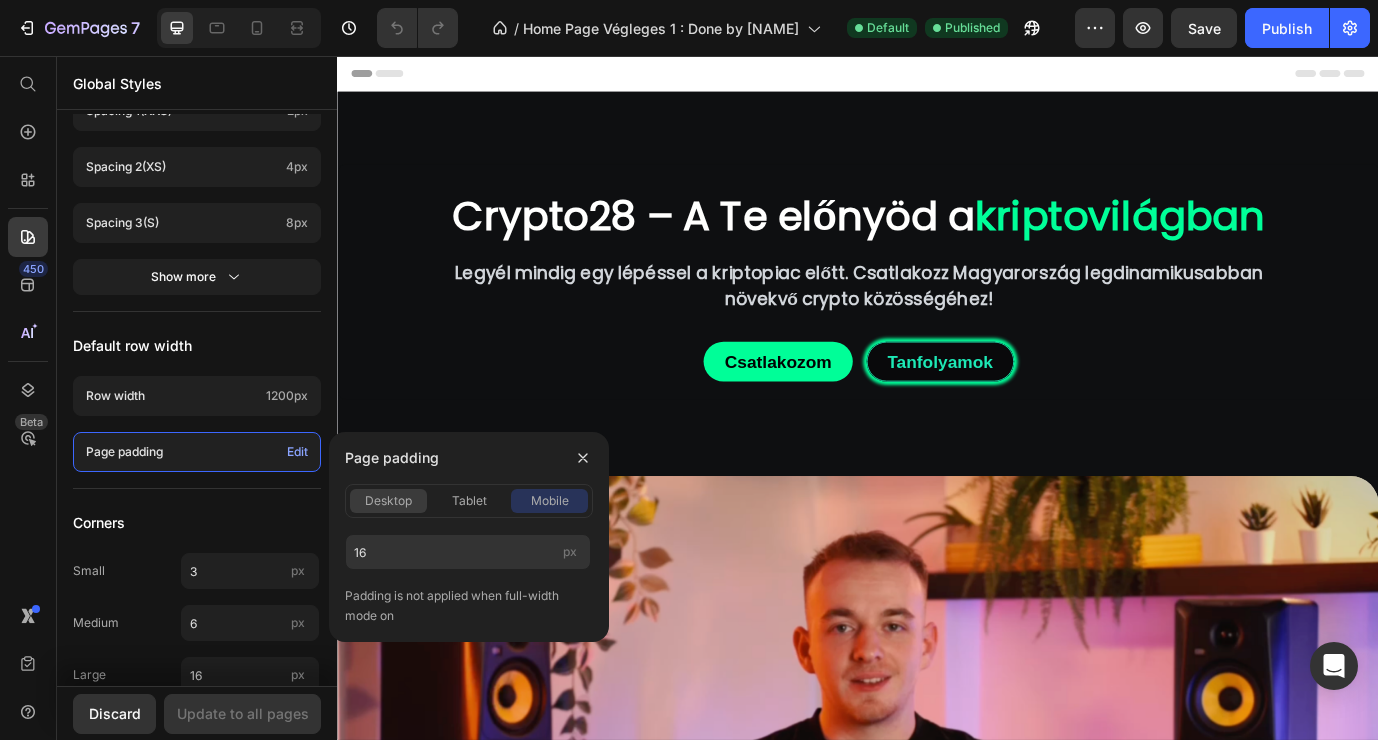 click on "desktop" 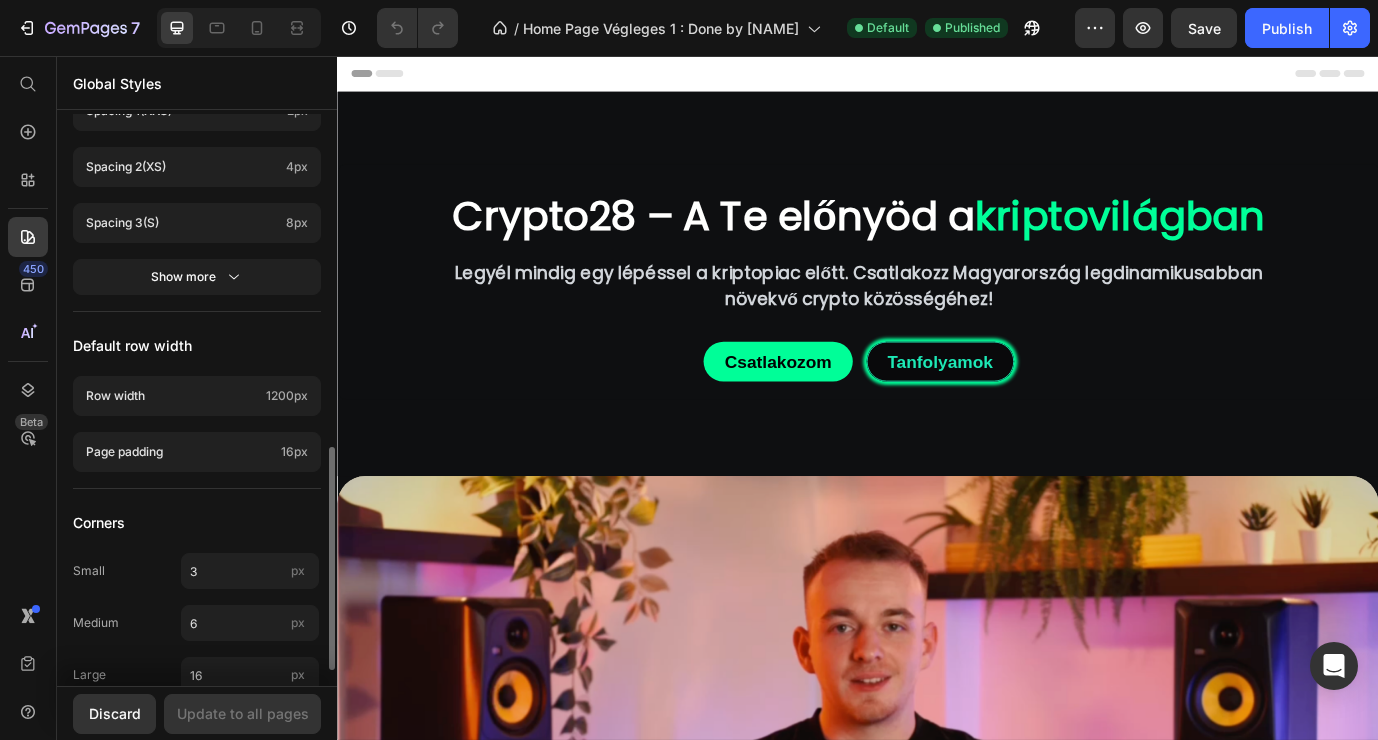 click on "Default row width" at bounding box center [197, 346] 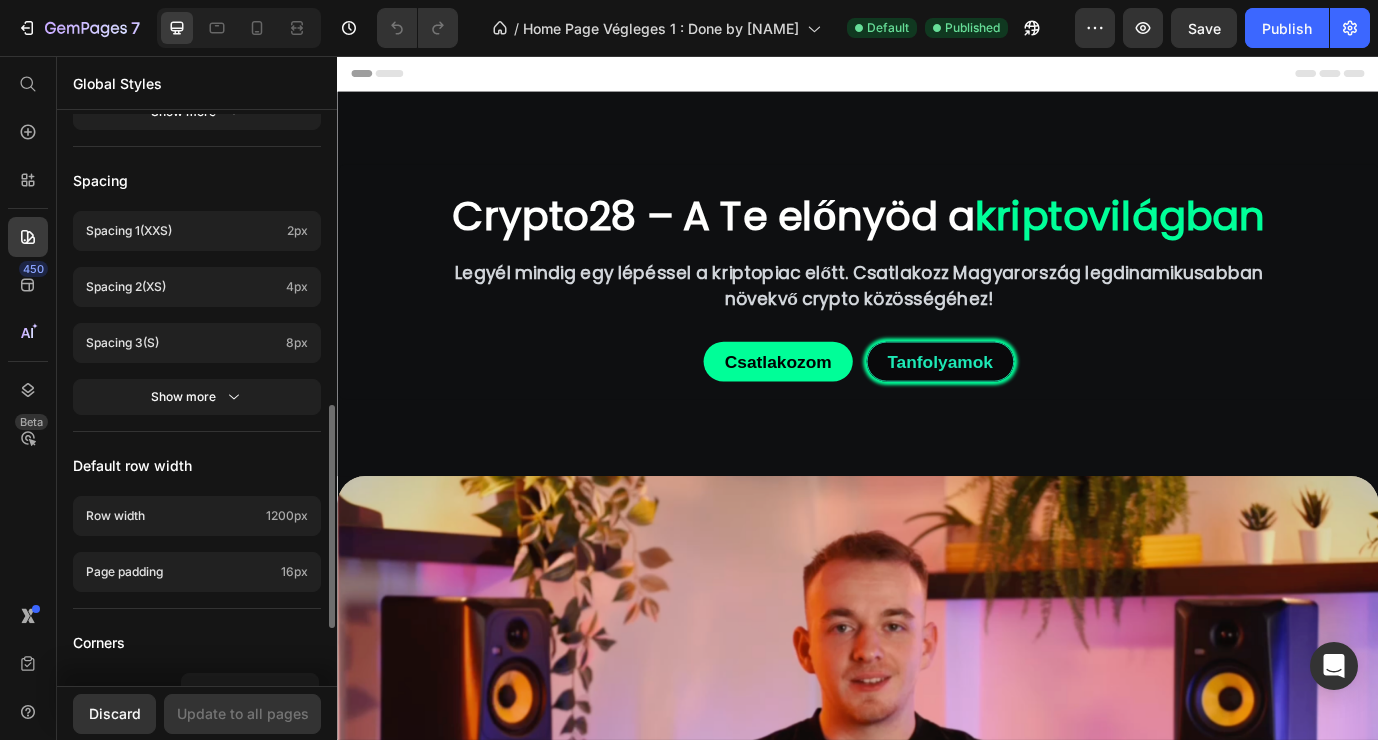 scroll, scrollTop: 738, scrollLeft: 0, axis: vertical 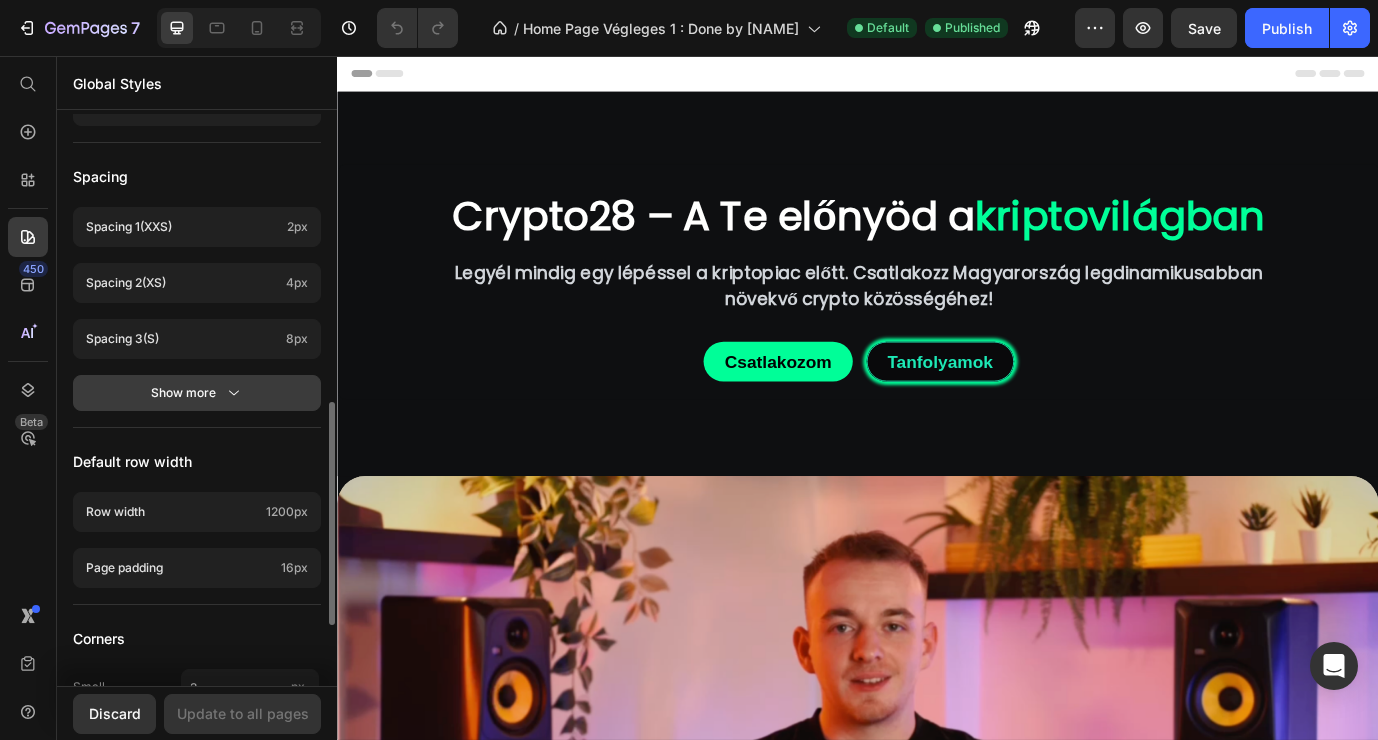 click 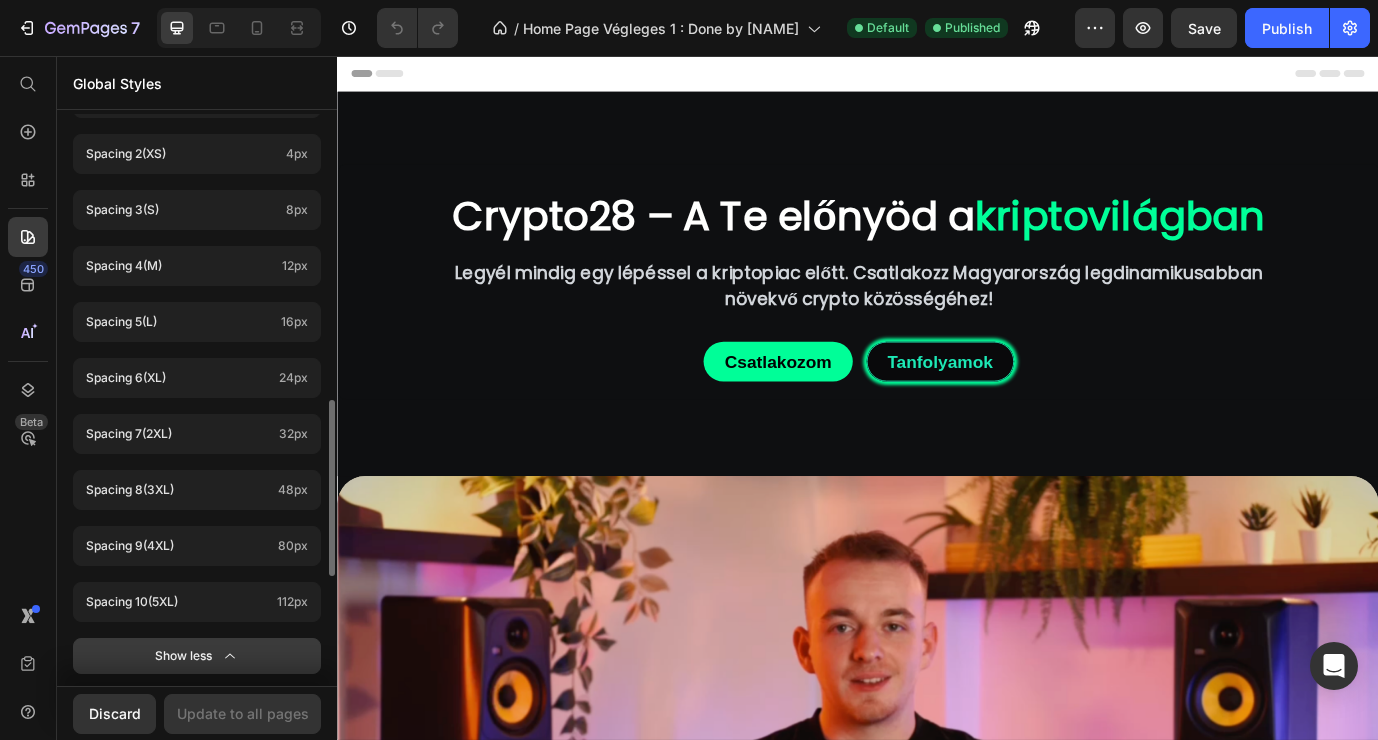 scroll, scrollTop: 882, scrollLeft: 0, axis: vertical 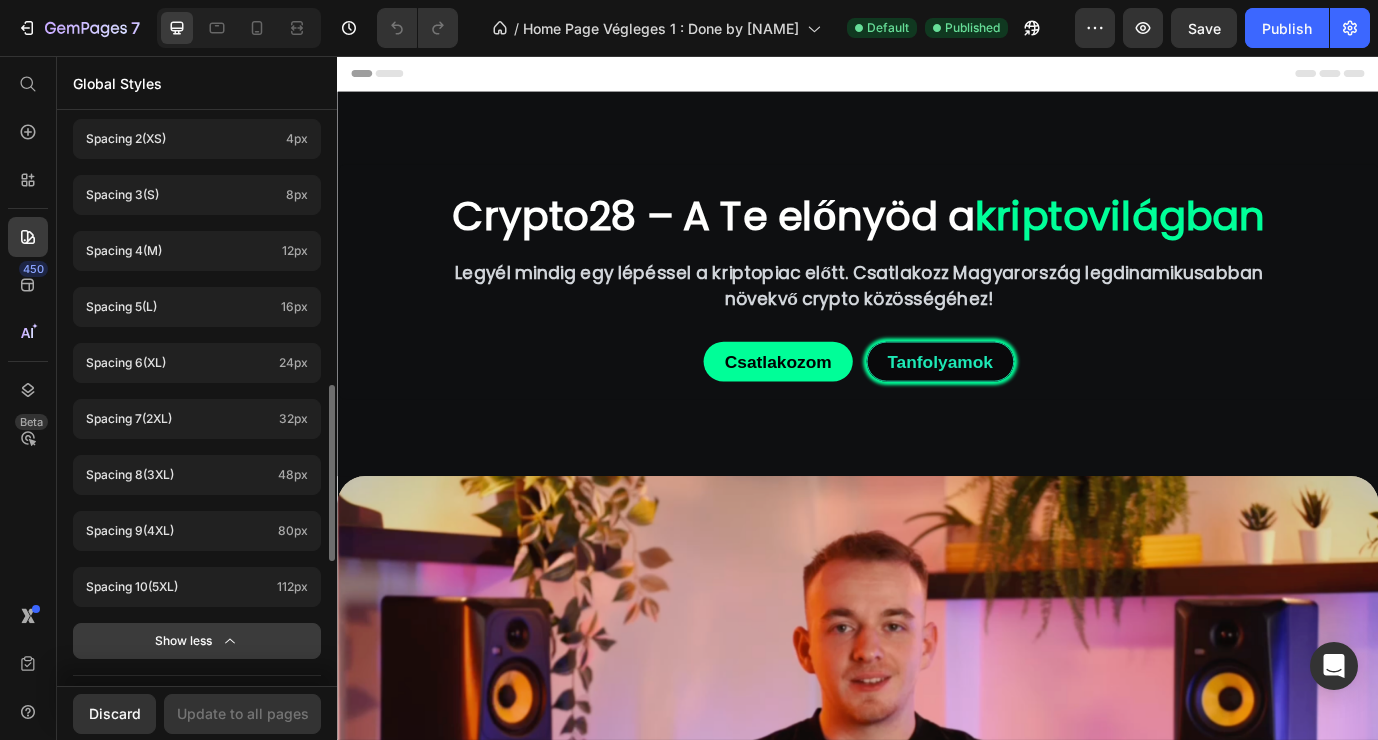 click on "Show less" at bounding box center (197, 641) 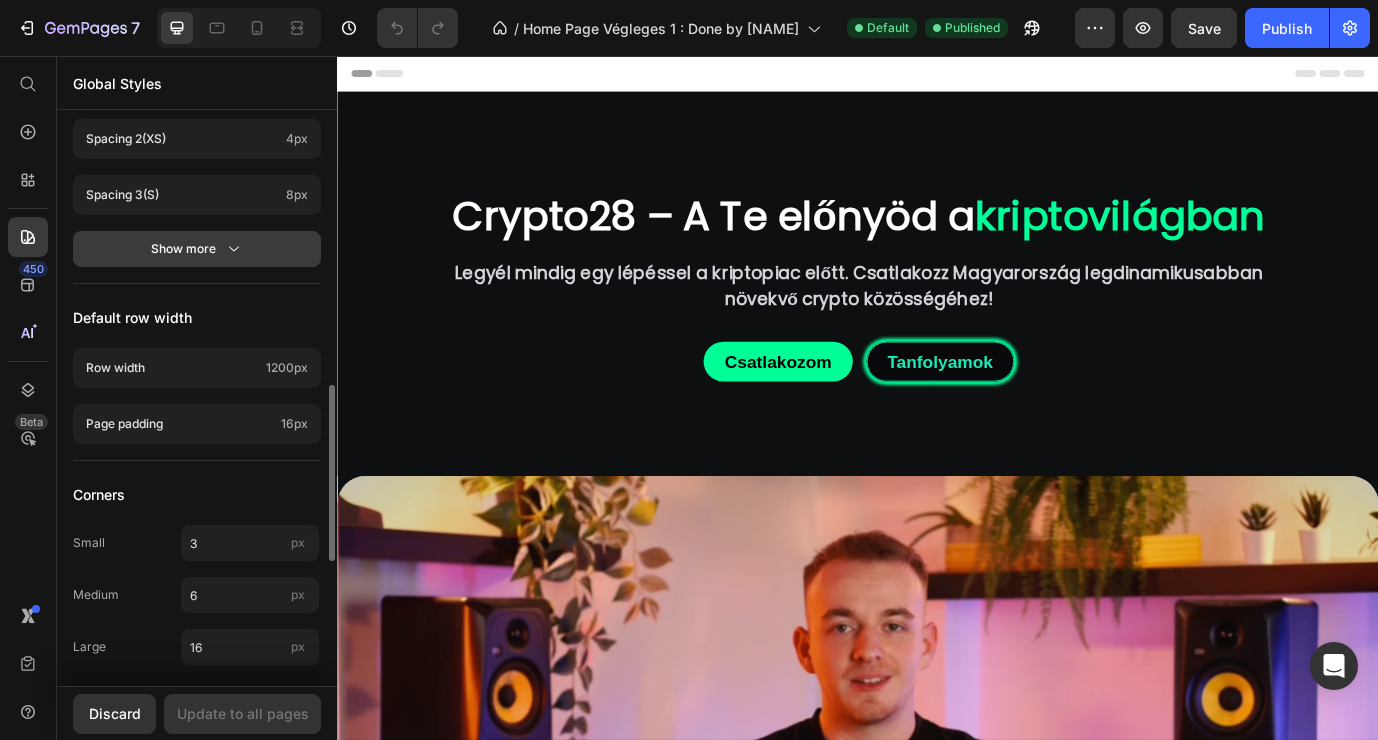 scroll, scrollTop: 893, scrollLeft: 0, axis: vertical 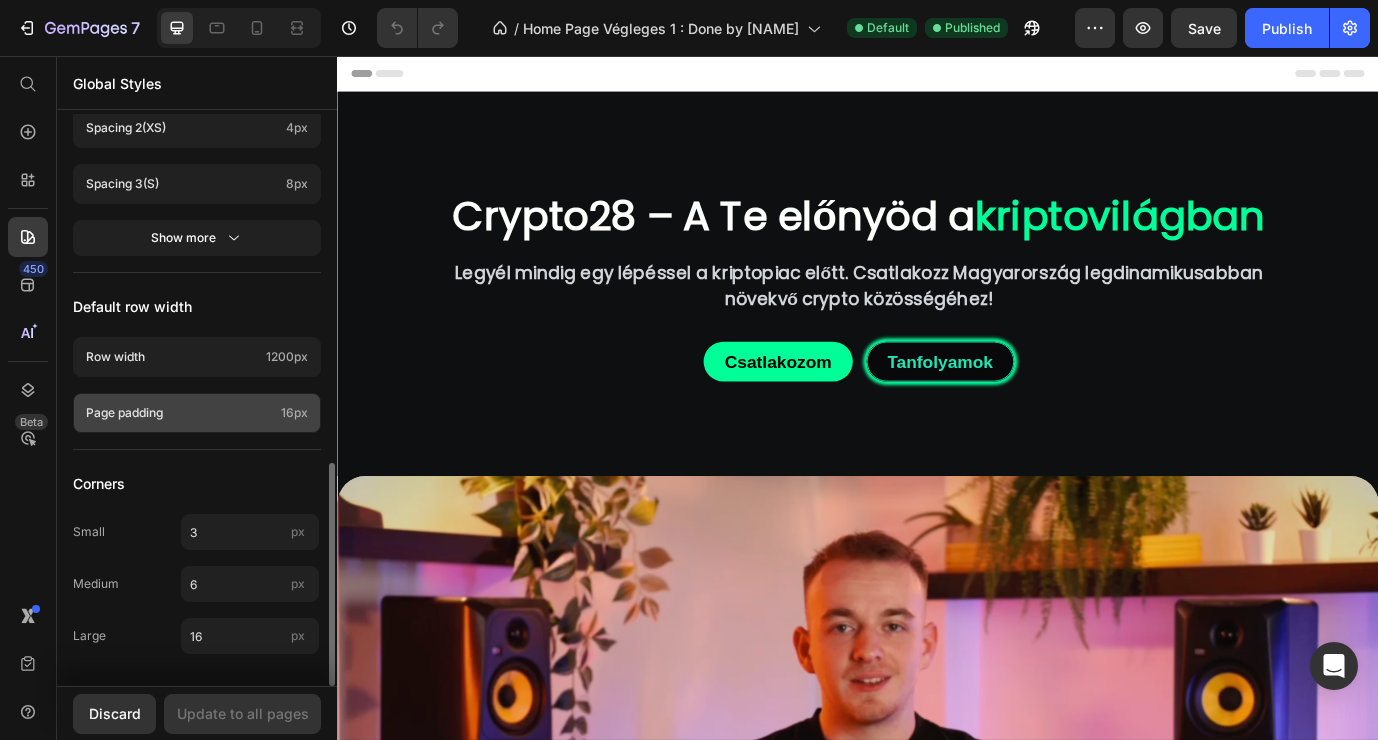 click on "Page padding" at bounding box center (179, 413) 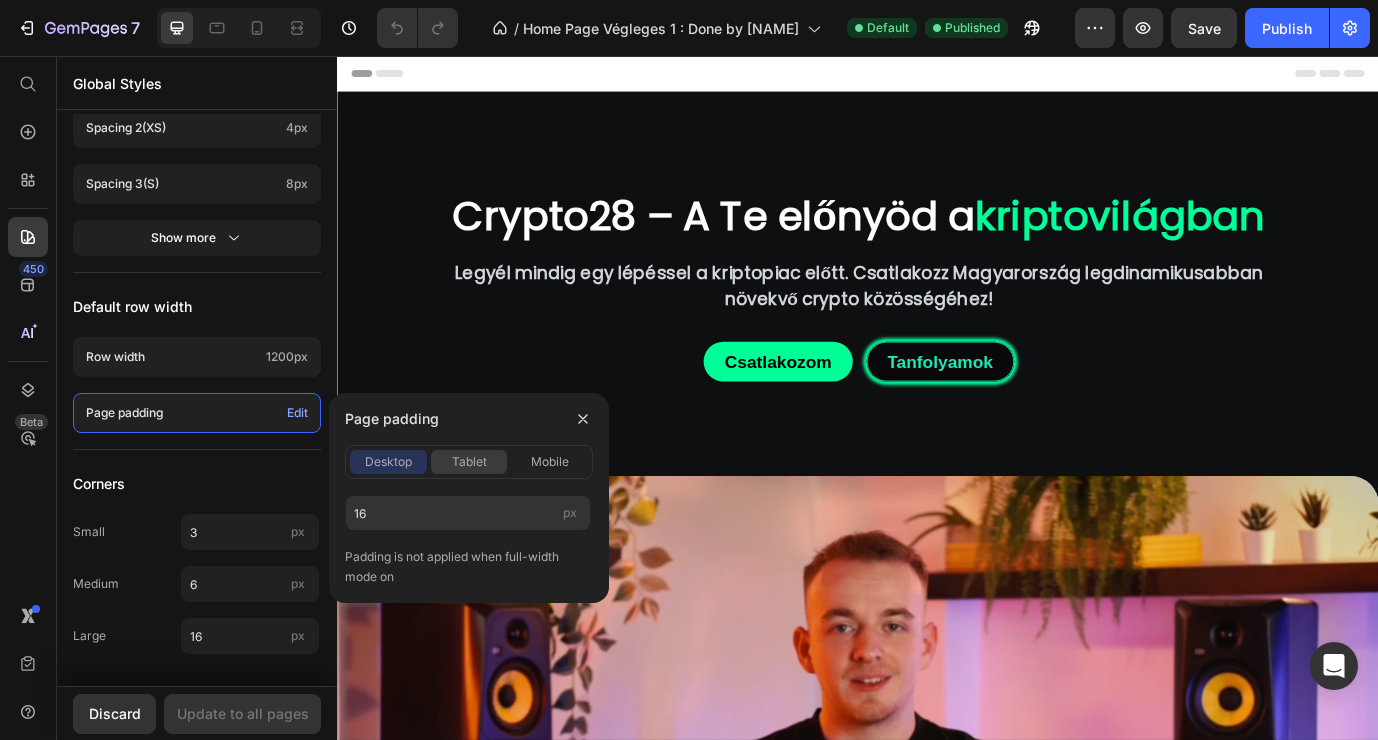 click on "tablet" at bounding box center [469, 462] 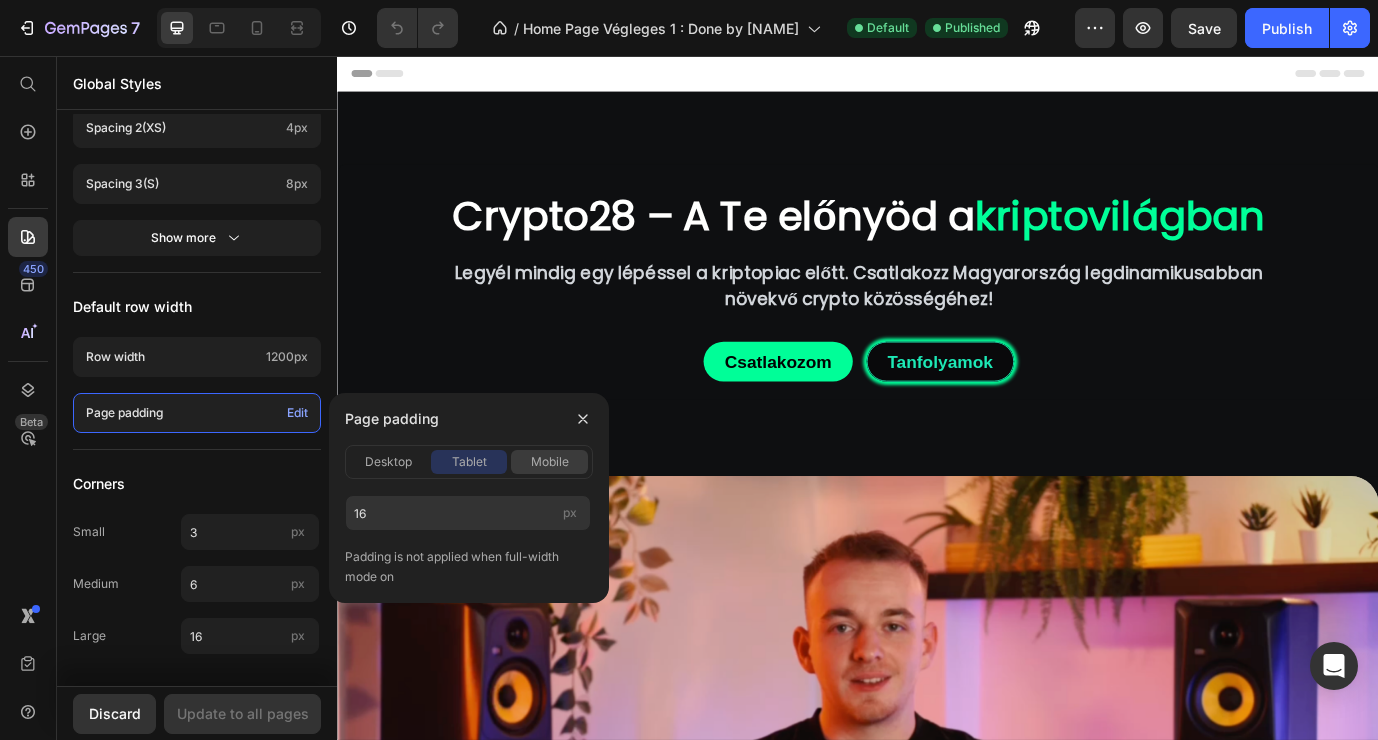 click on "mobile" at bounding box center [549, 462] 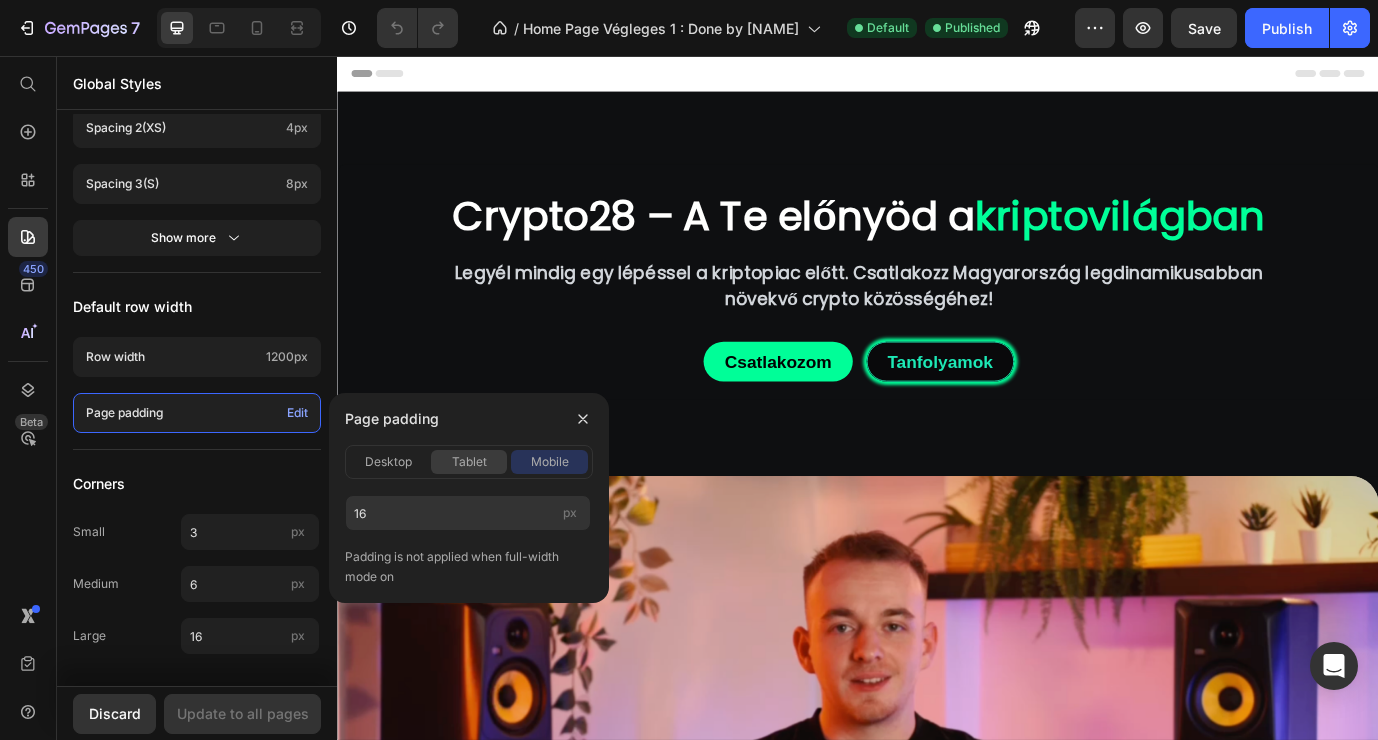 click on "tablet" at bounding box center [469, 462] 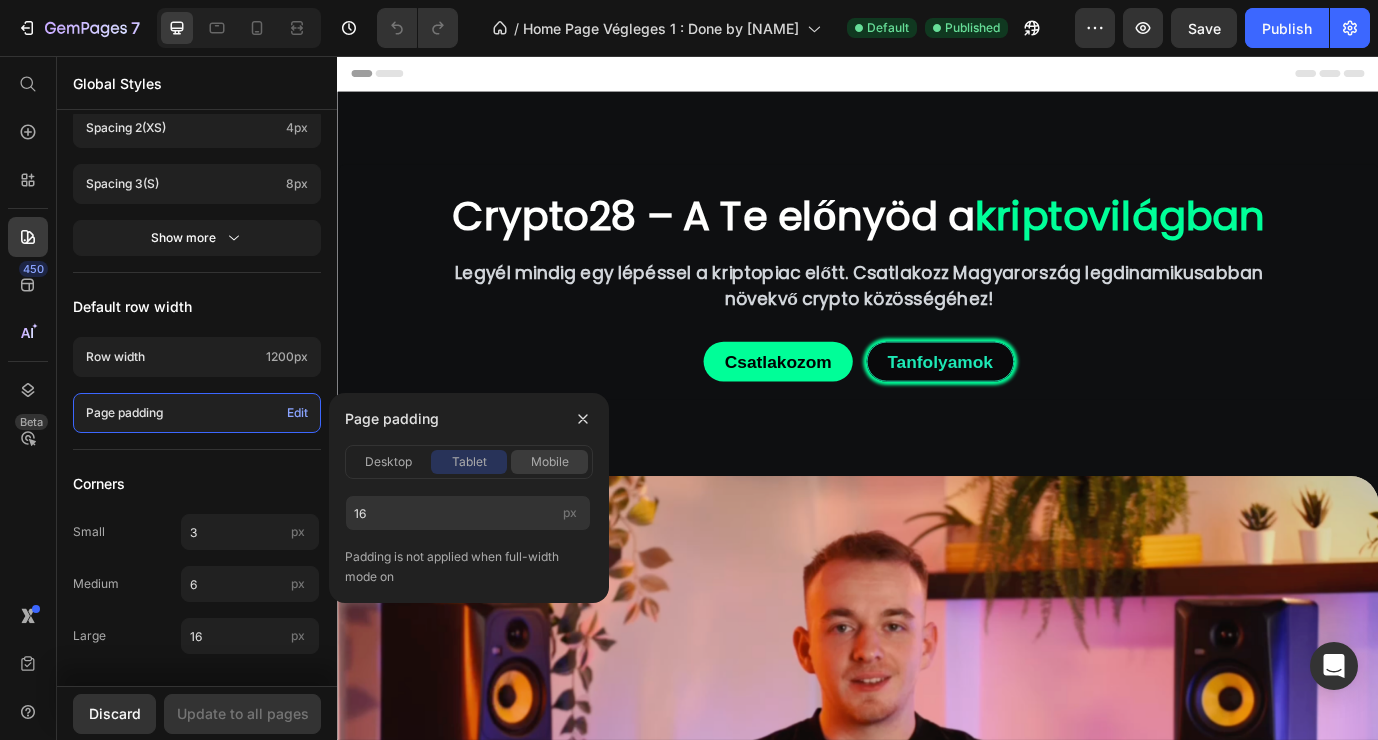click on "mobile" 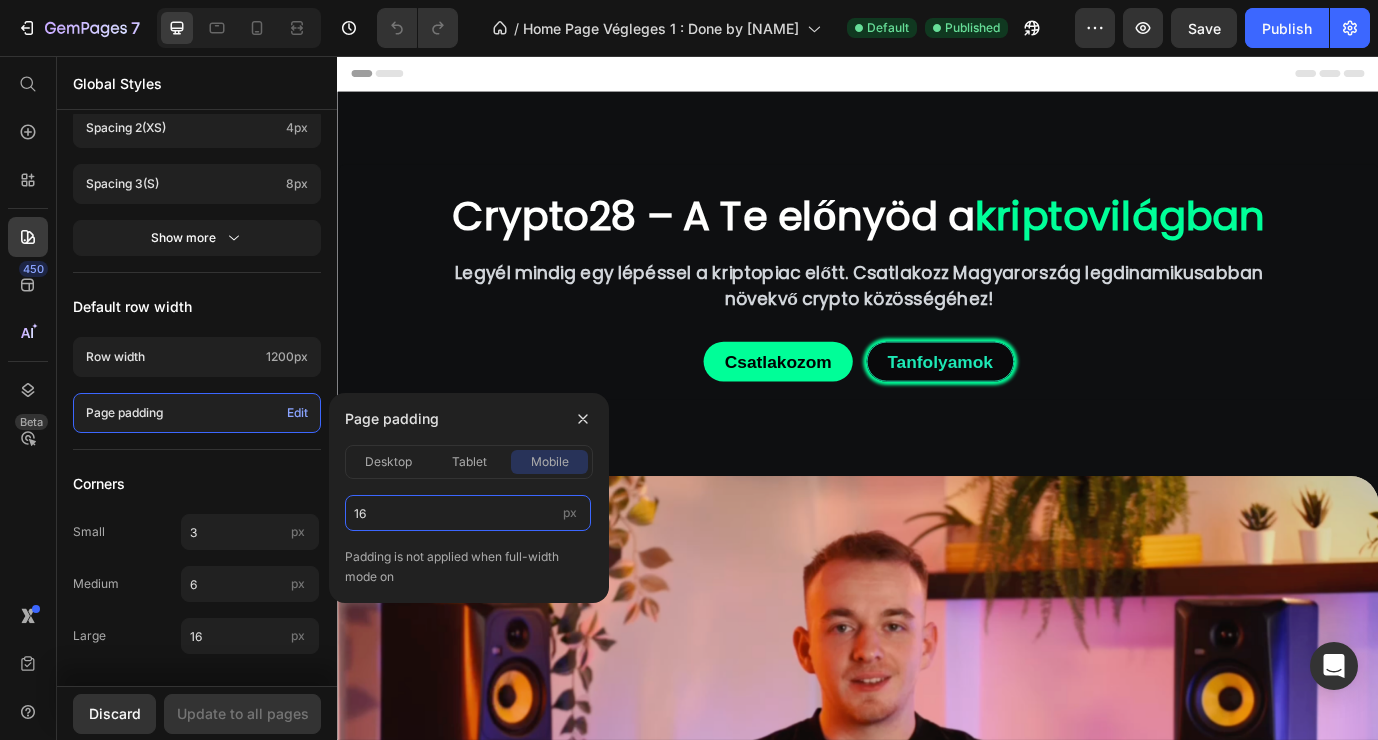 click on "16" at bounding box center [468, 513] 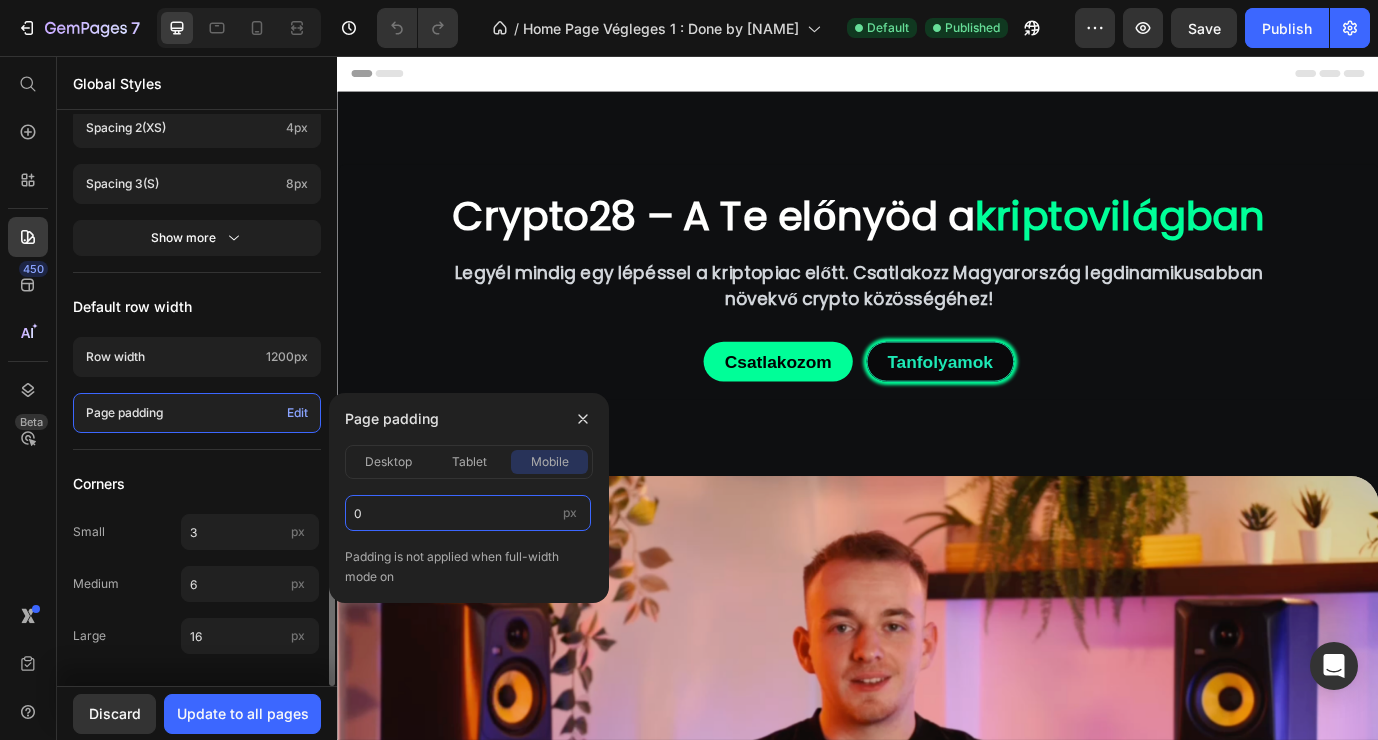 type on "0" 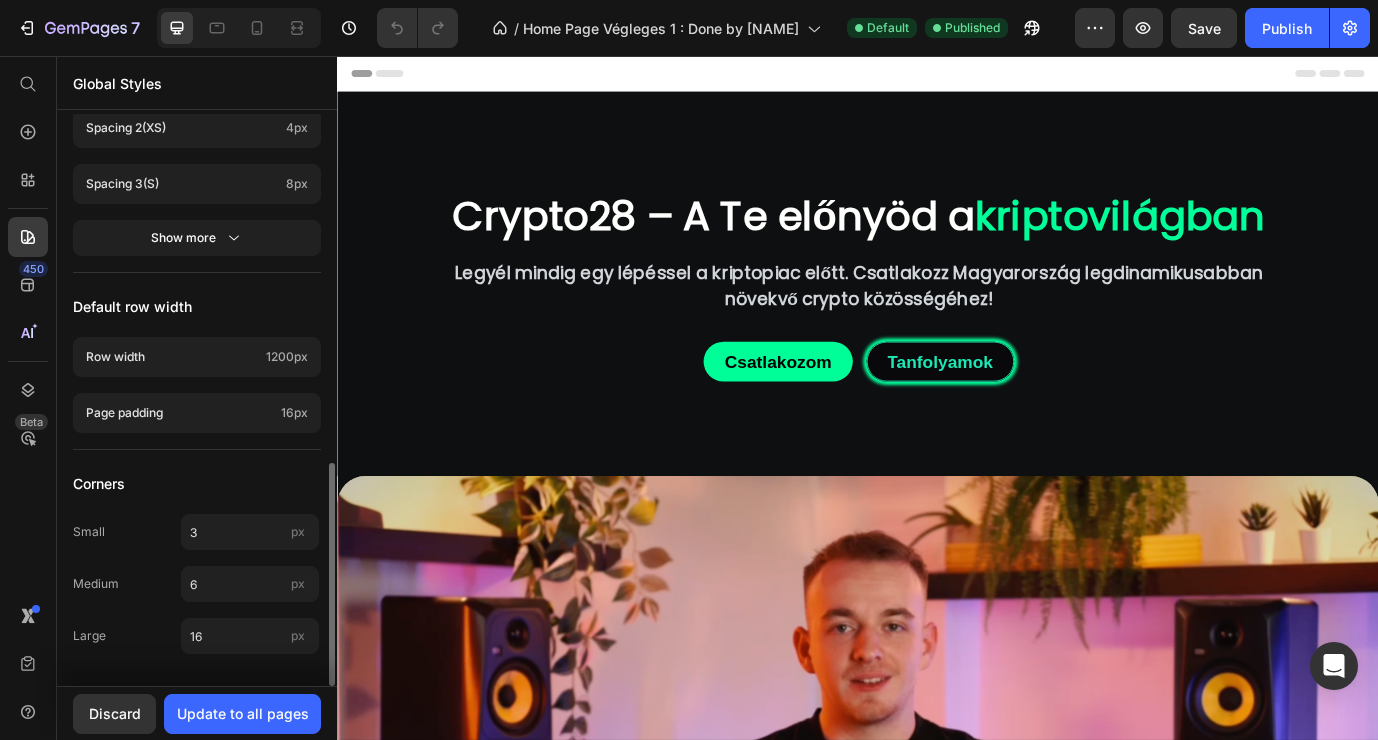click on "Corners" at bounding box center (197, 484) 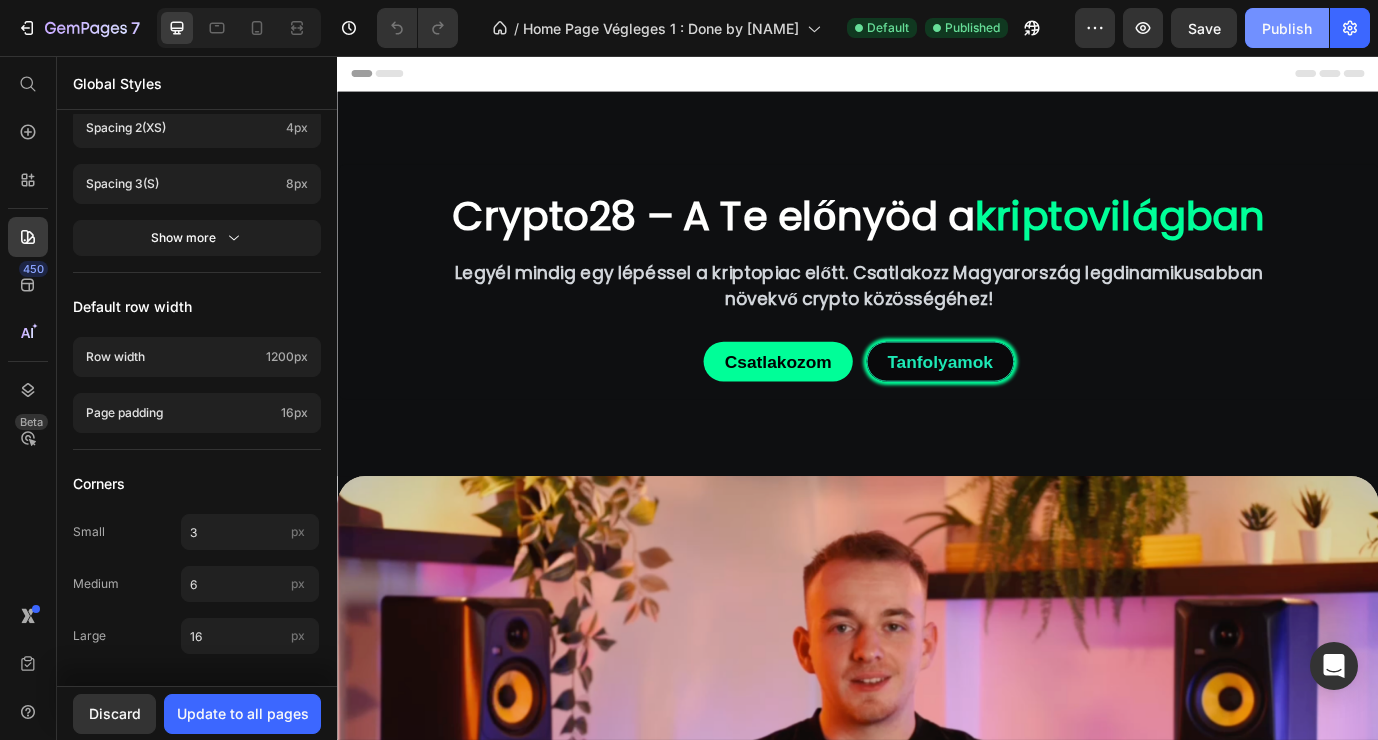 click on "Publish" at bounding box center [1287, 28] 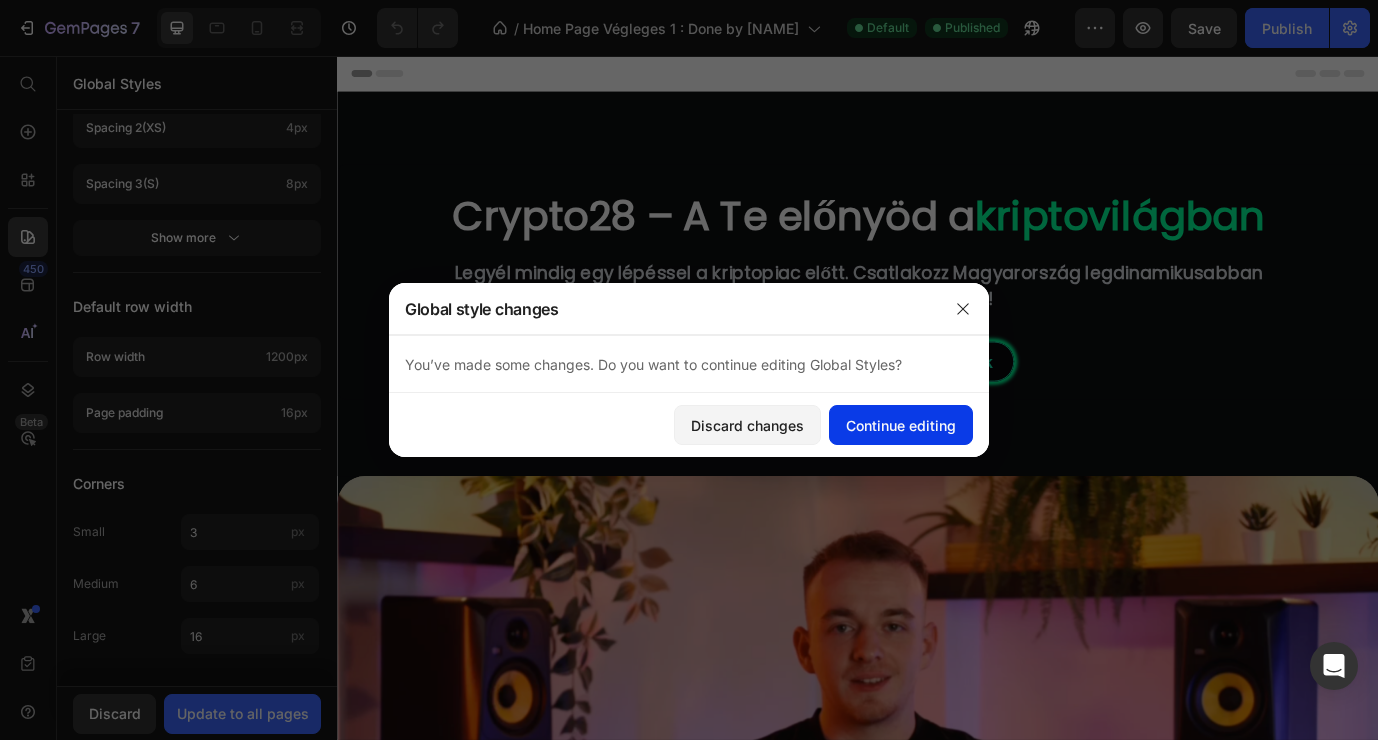 click on "Continue editing" at bounding box center [901, 425] 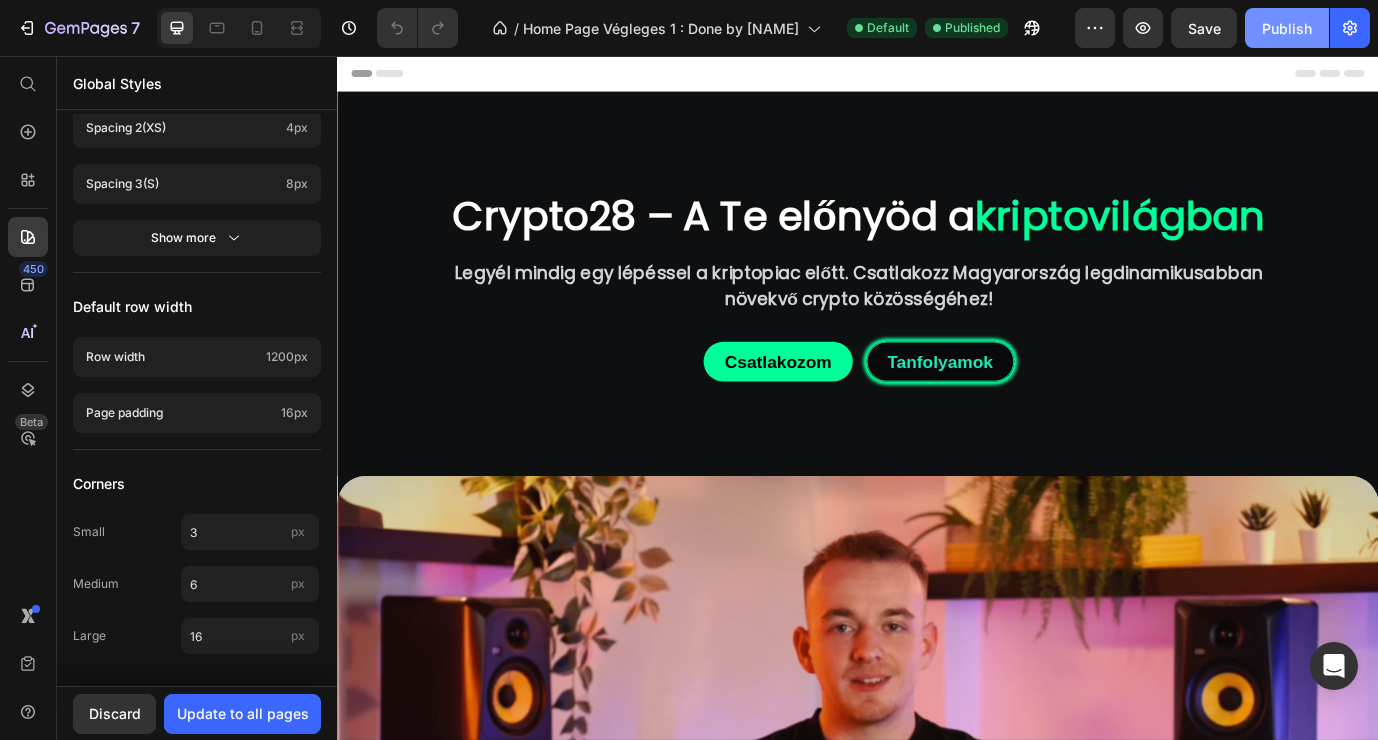 click on "Publish" at bounding box center (1287, 28) 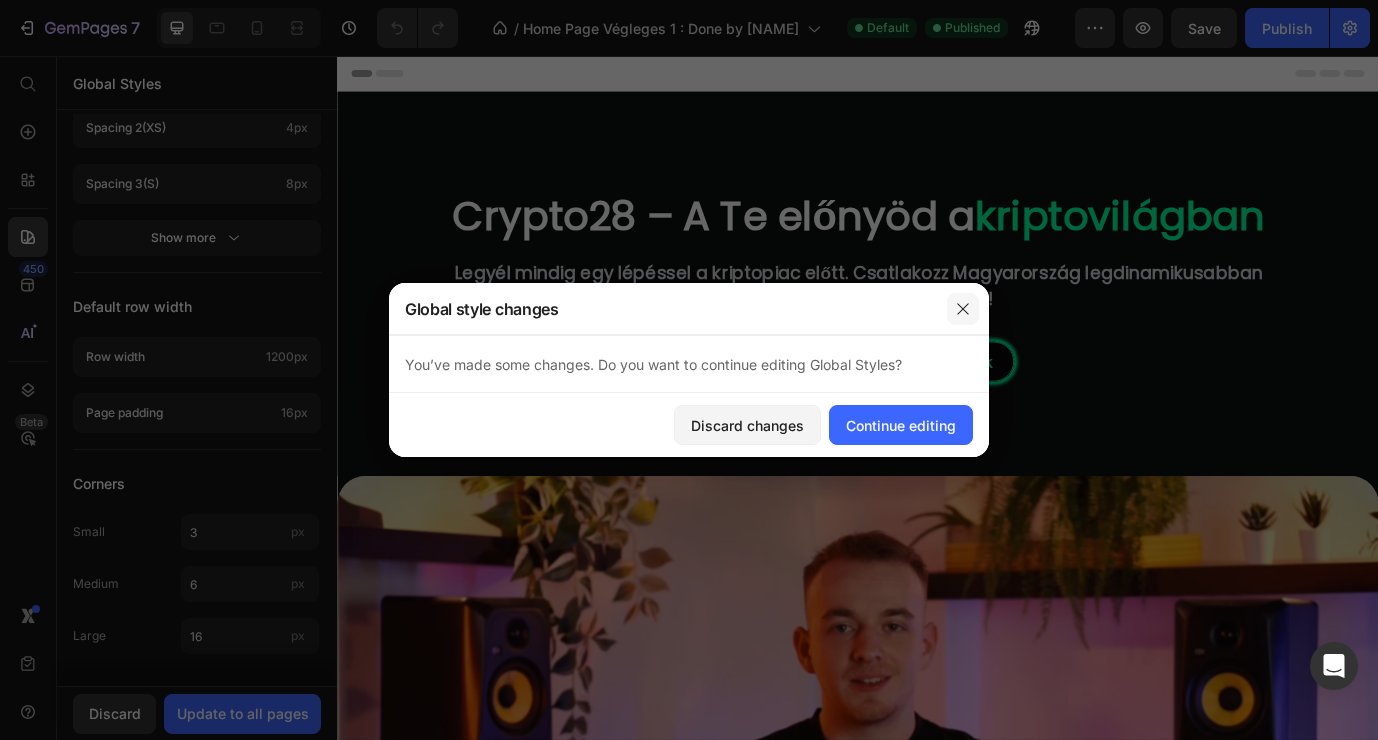 click at bounding box center (963, 309) 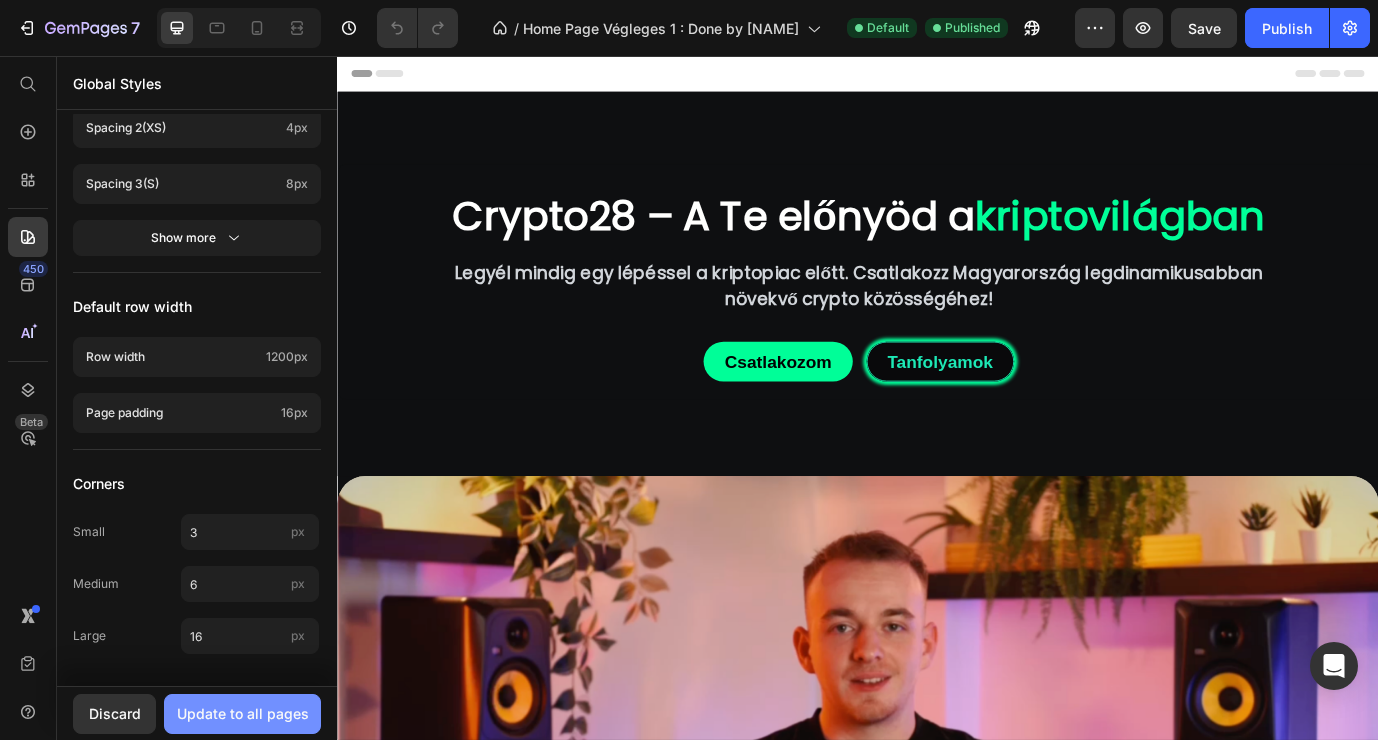 click on "Update to all pages" at bounding box center (243, 713) 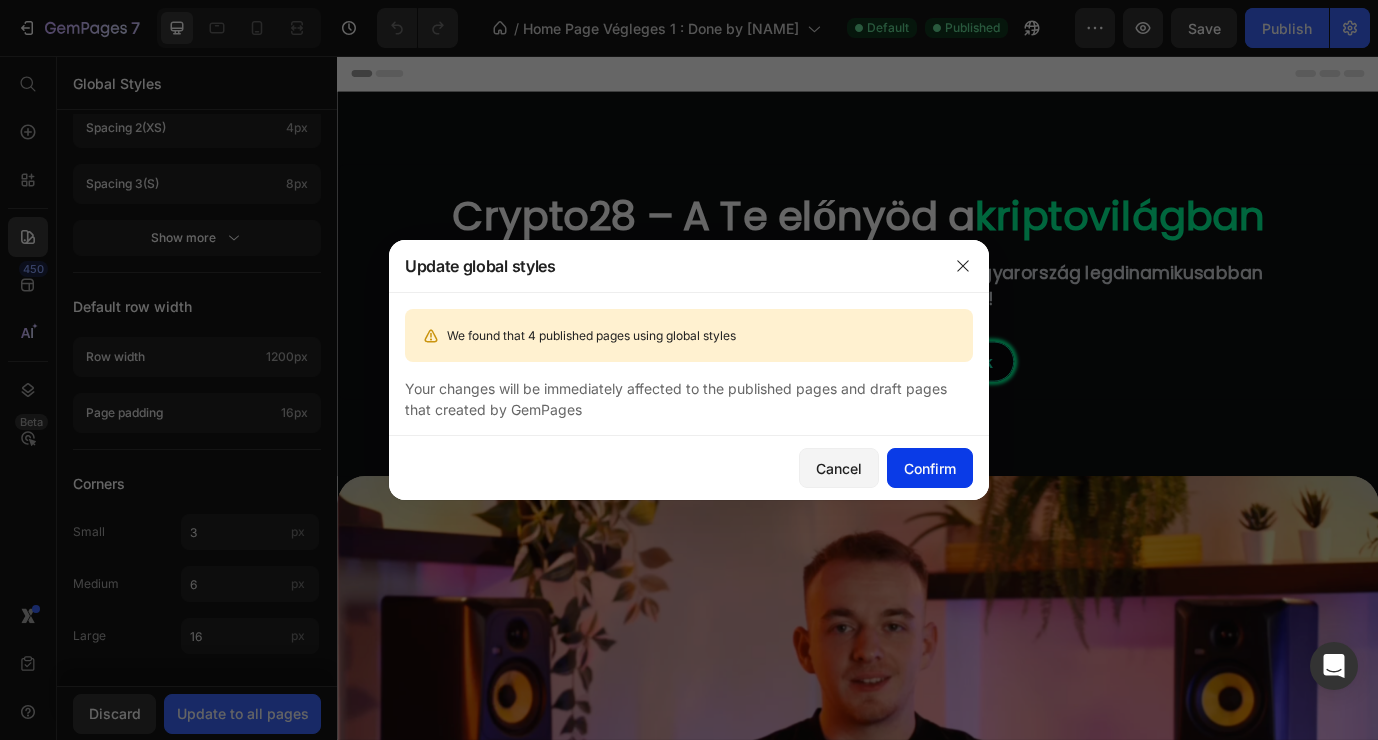 click on "Confirm" 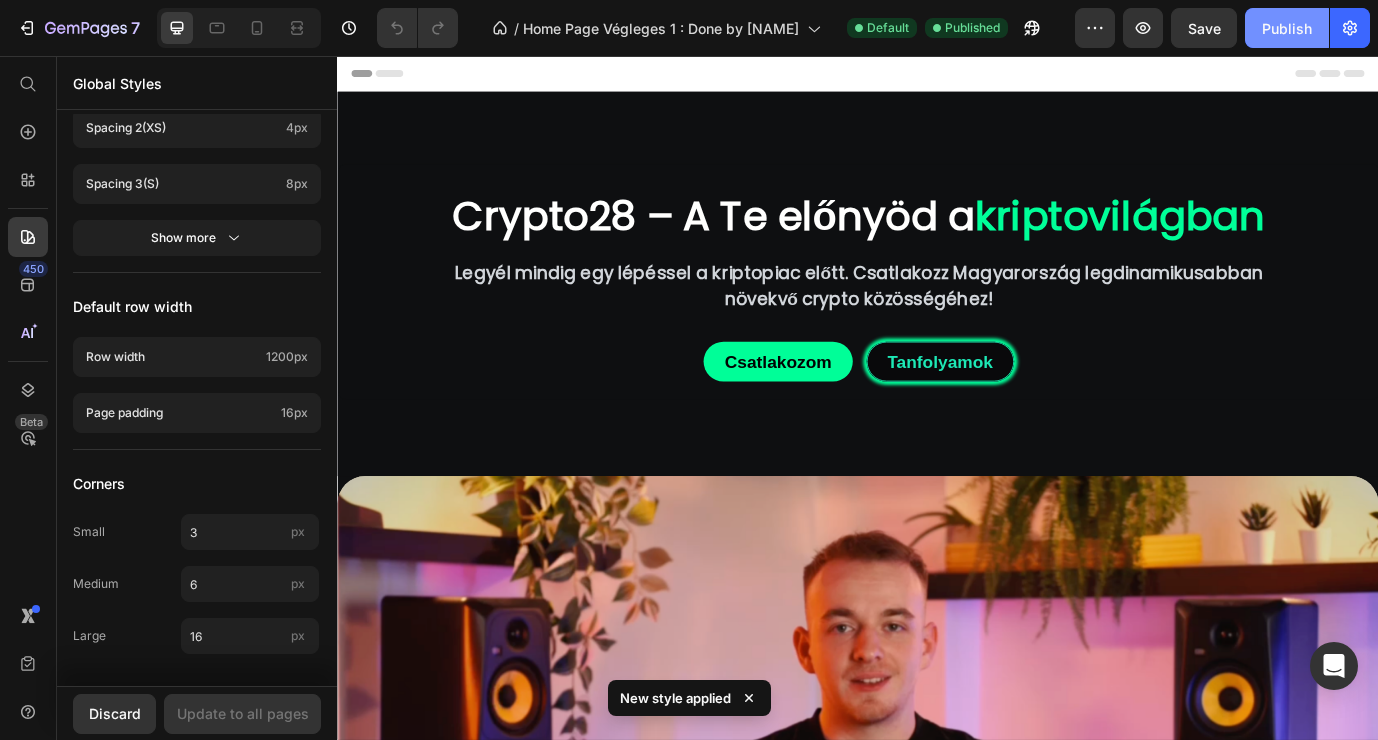 click on "Publish" 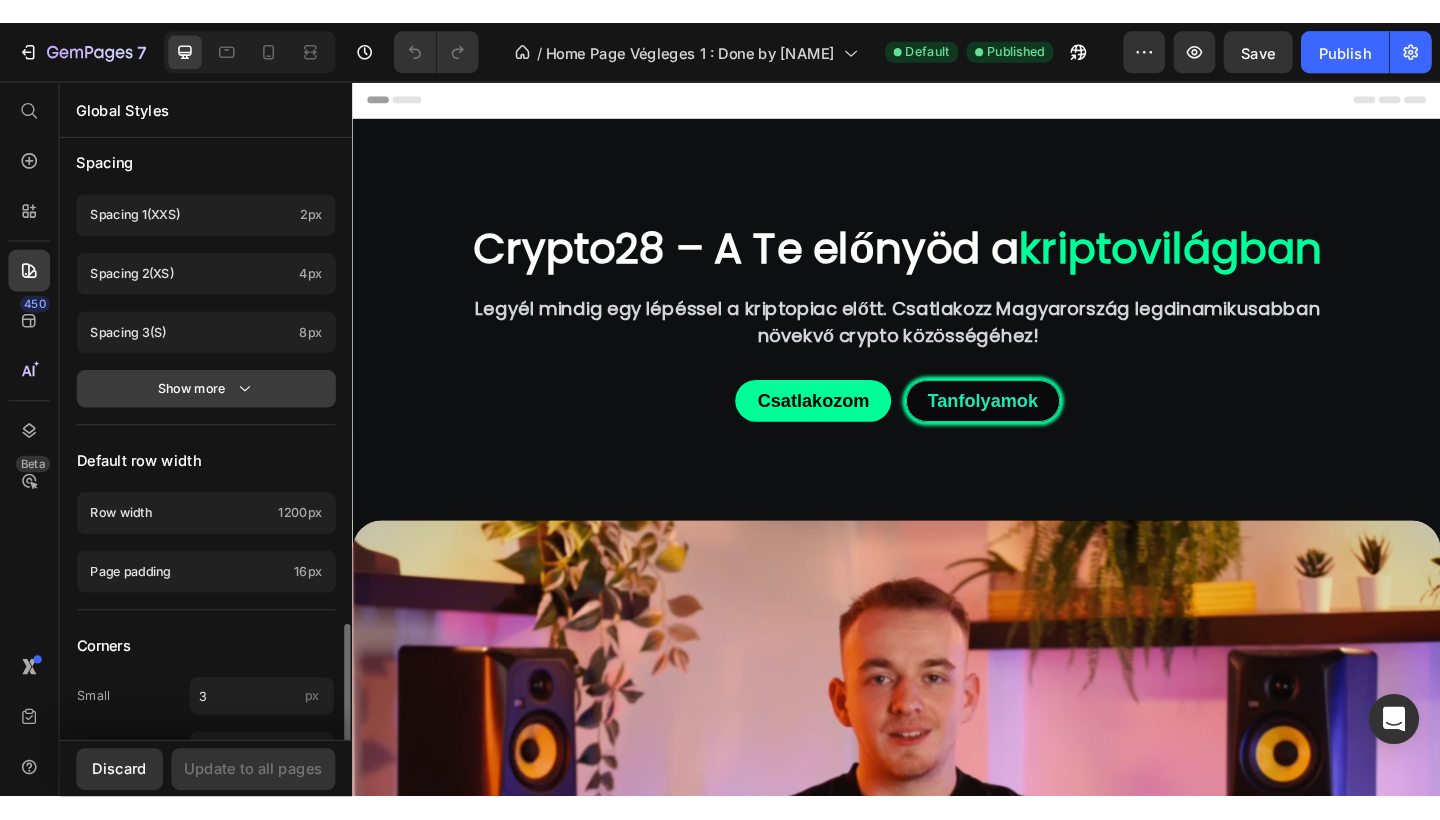 scroll, scrollTop: 893, scrollLeft: 0, axis: vertical 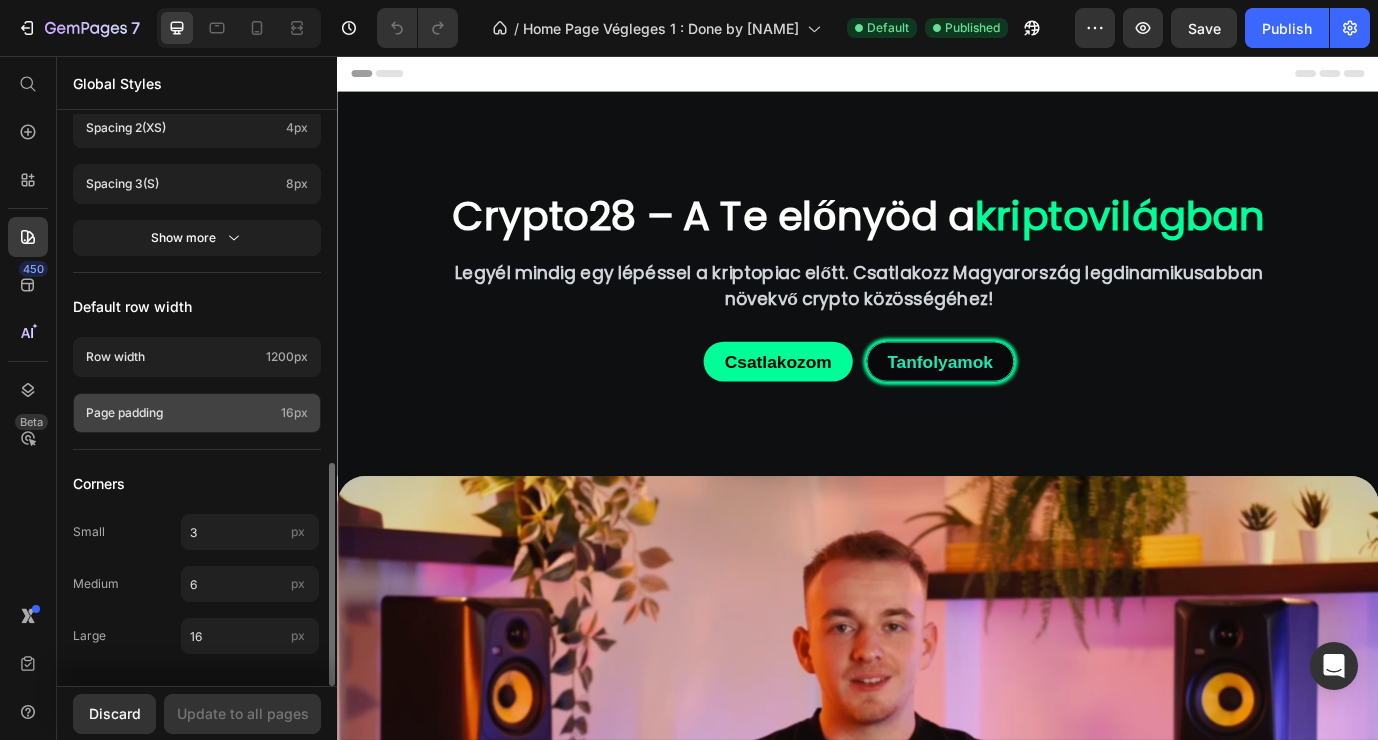 click on "Page padding" at bounding box center [179, 413] 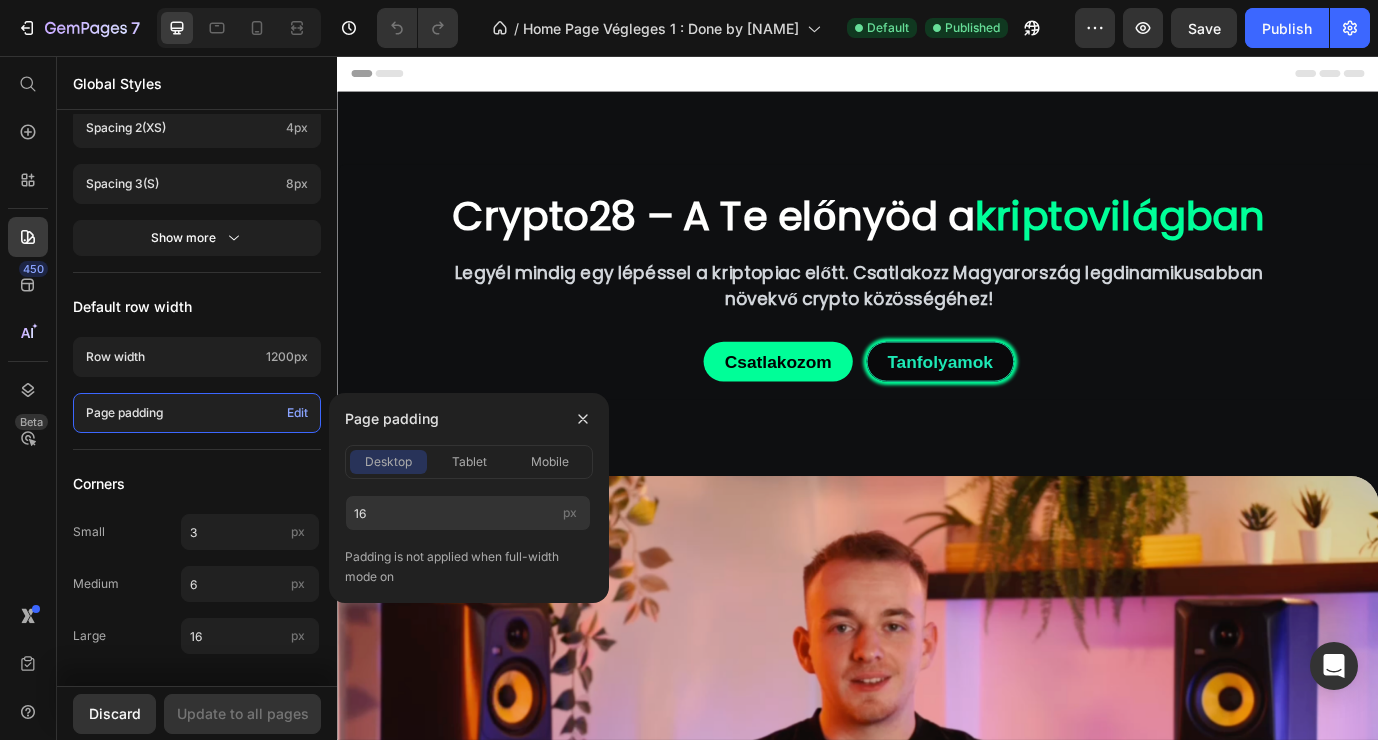 click on "desktop tablet mobile" 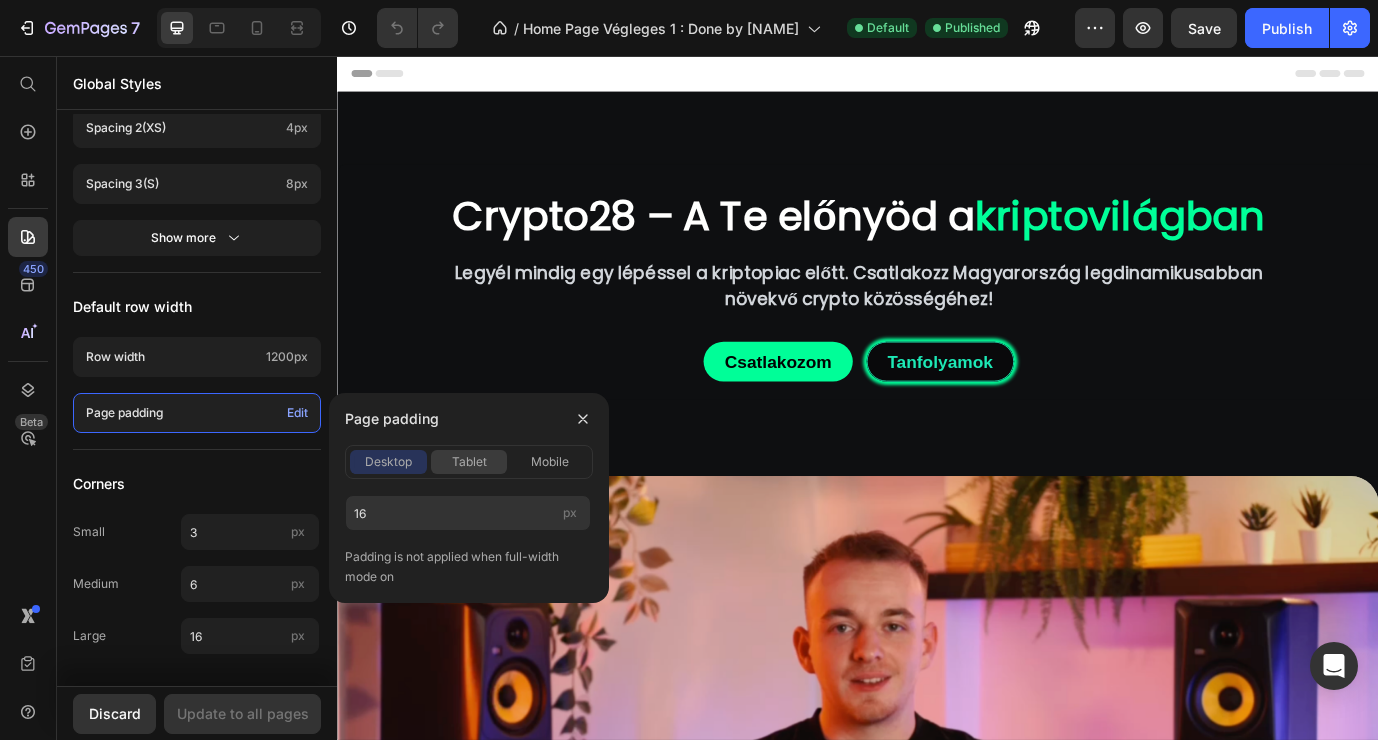 click on "tablet" at bounding box center [469, 462] 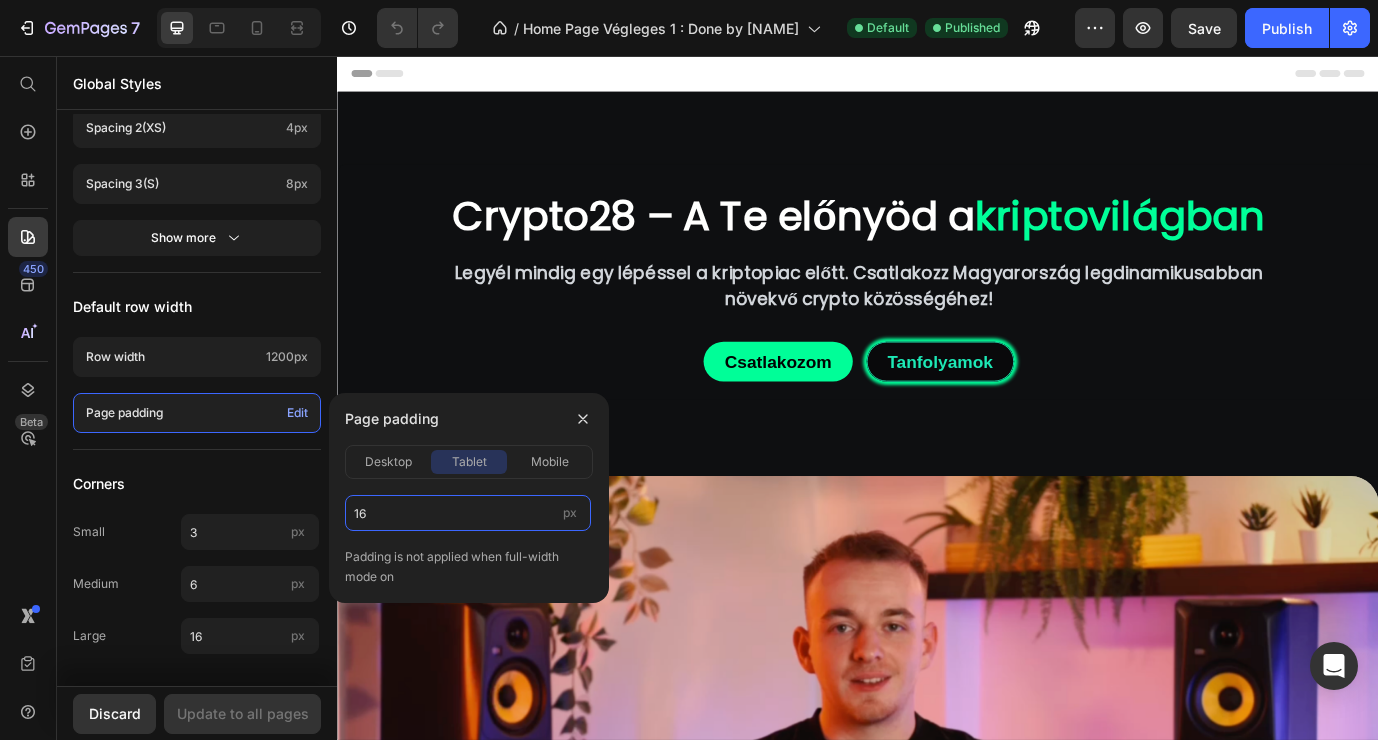 click on "16" at bounding box center (468, 513) 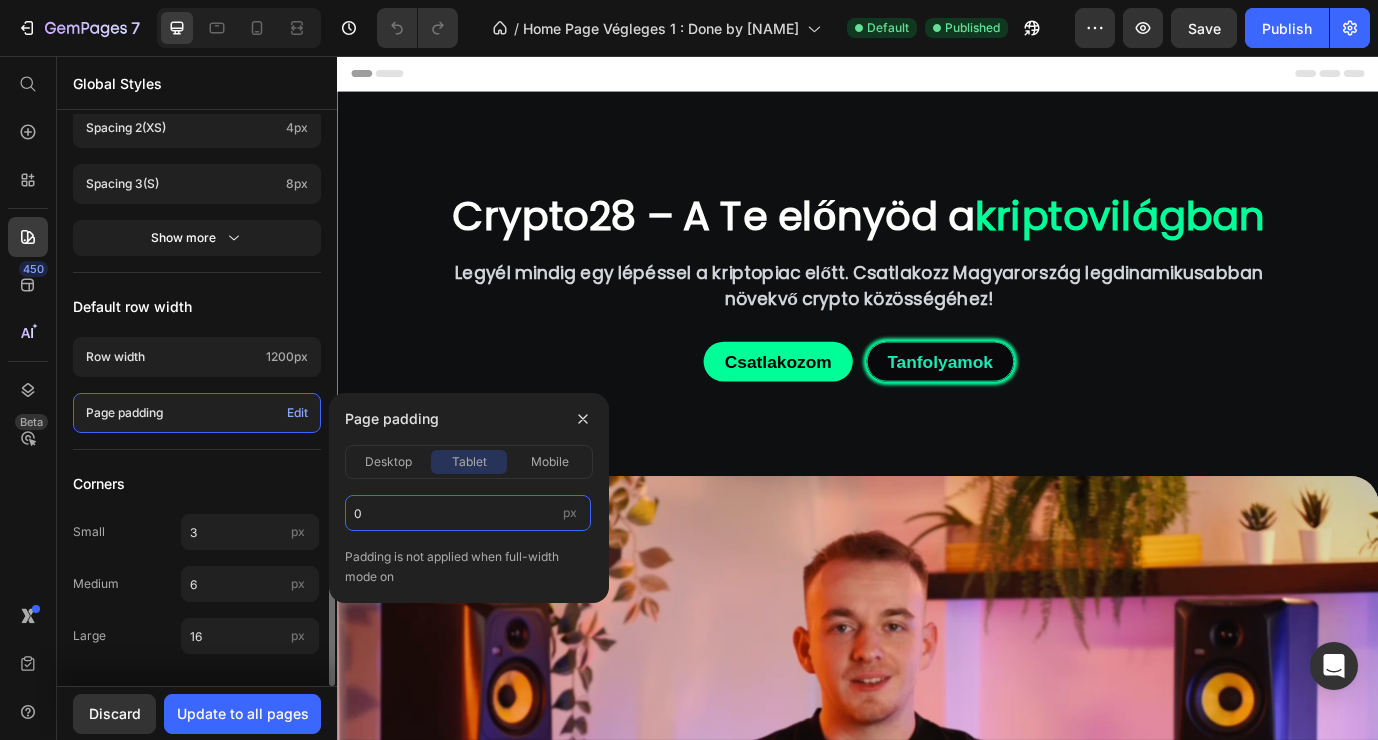 type on "0" 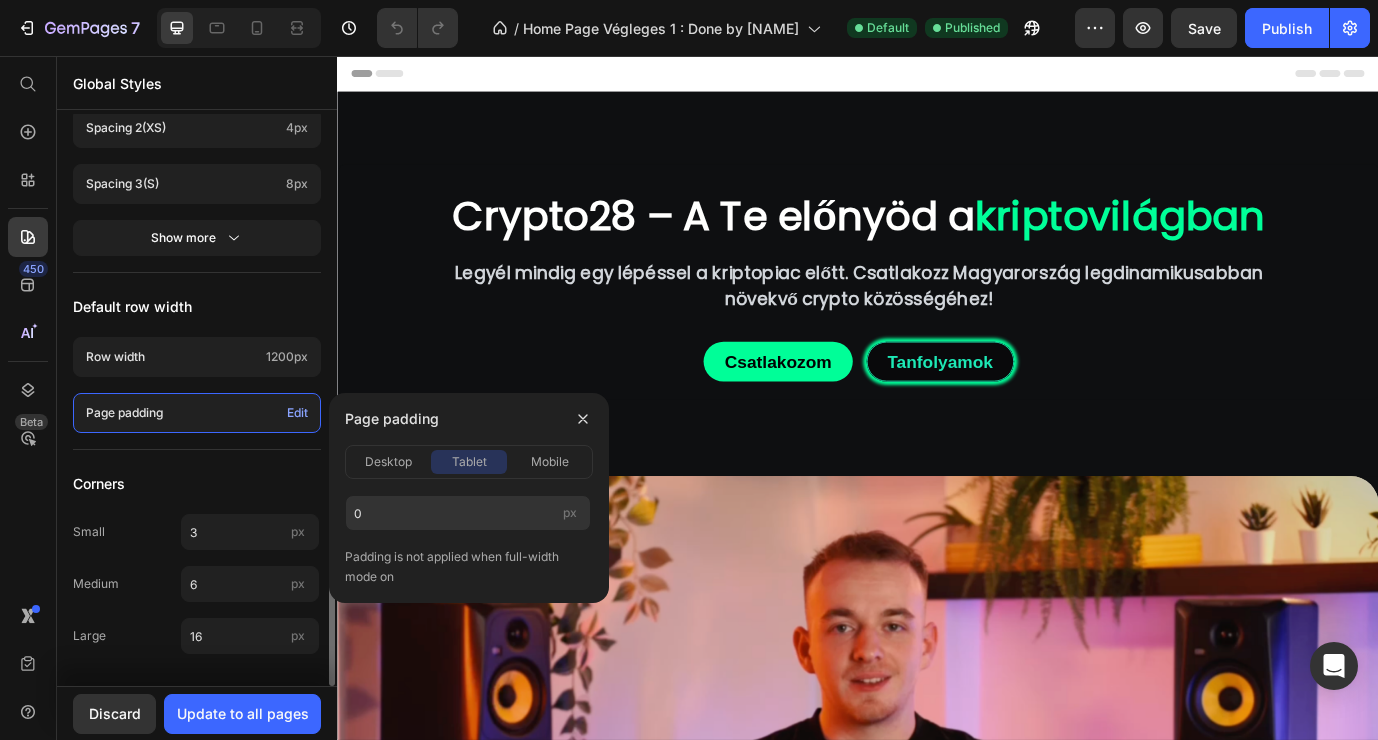 click on "Corners" at bounding box center (197, 484) 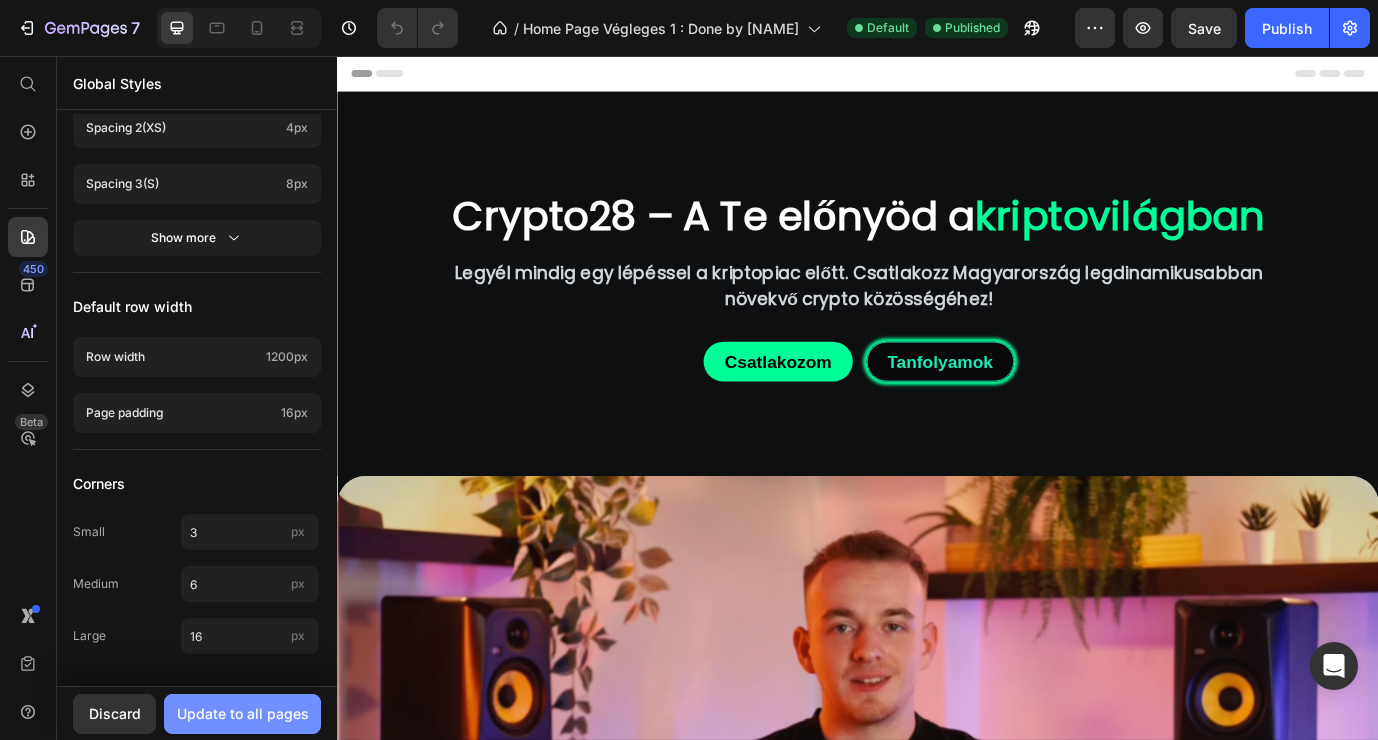 click on "Update to all pages" at bounding box center [243, 713] 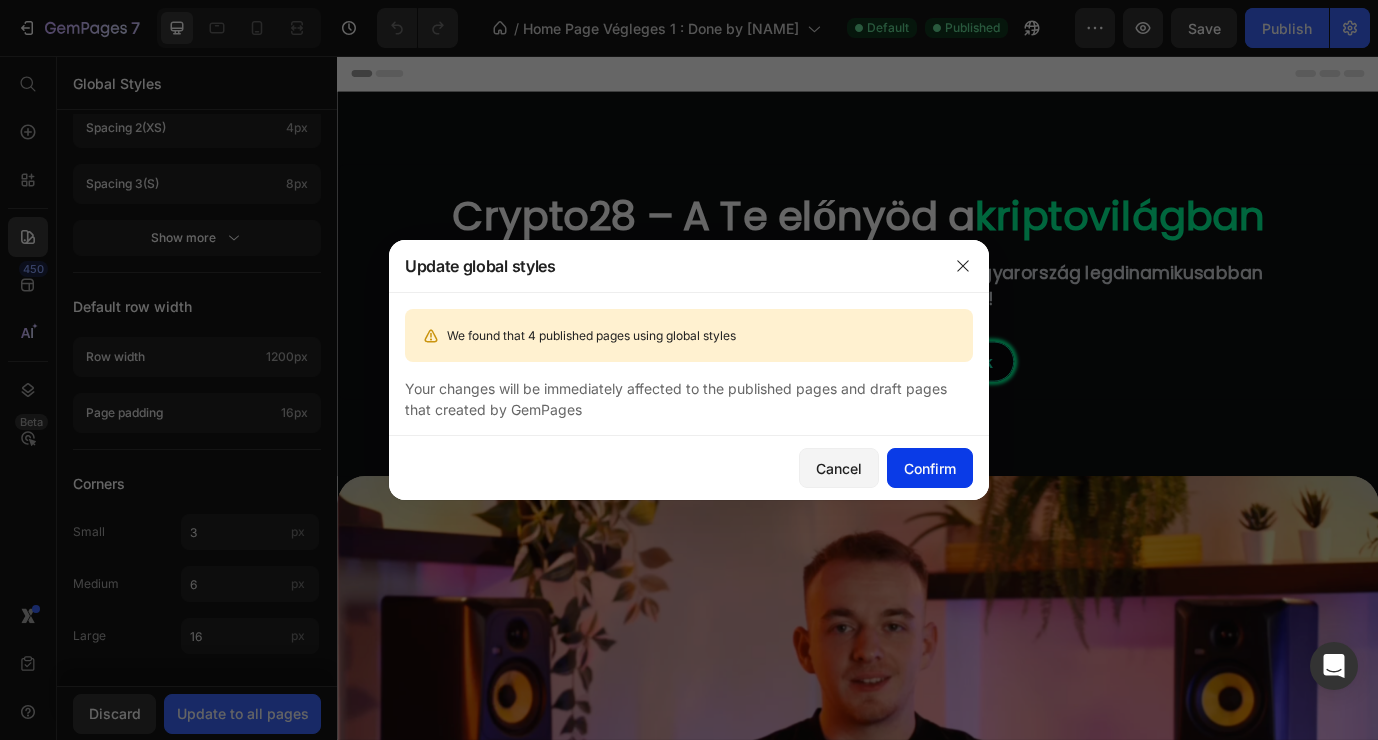 click on "Confirm" 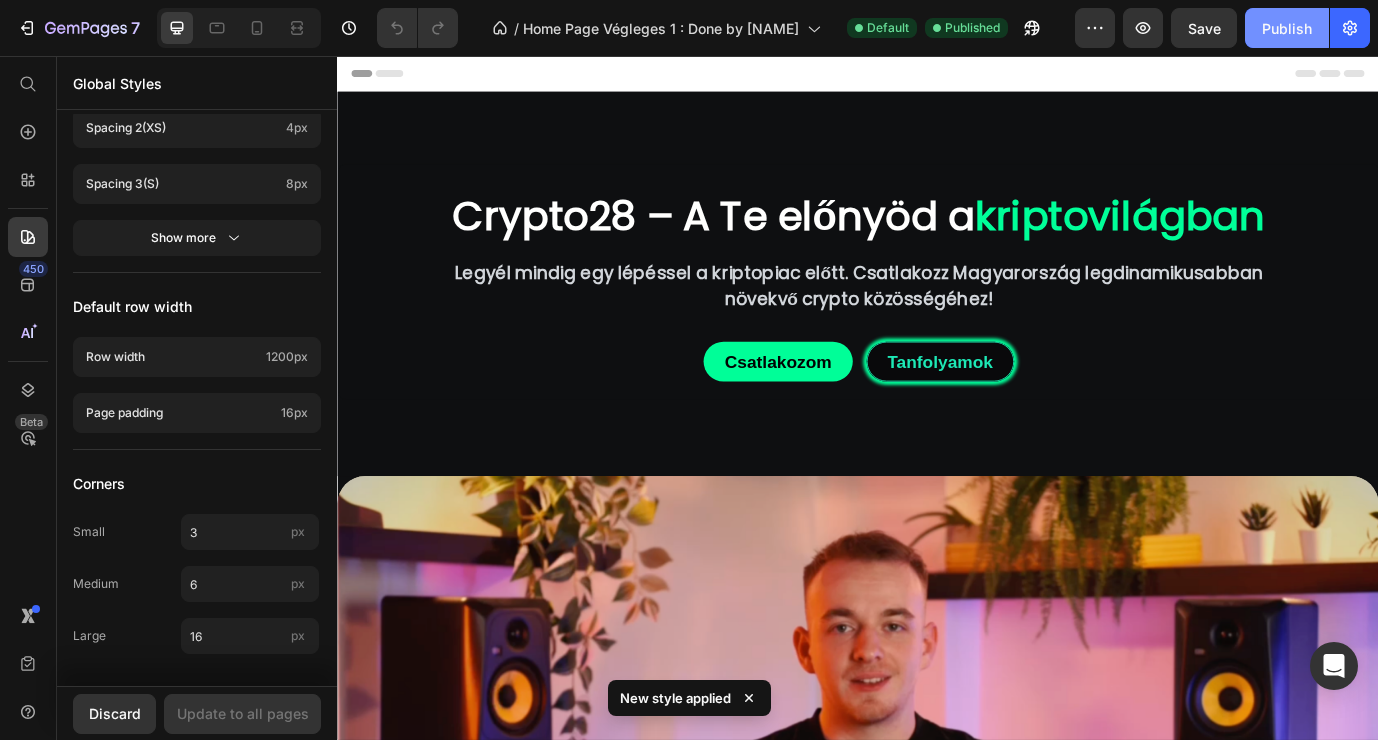 click on "Publish" at bounding box center [1287, 28] 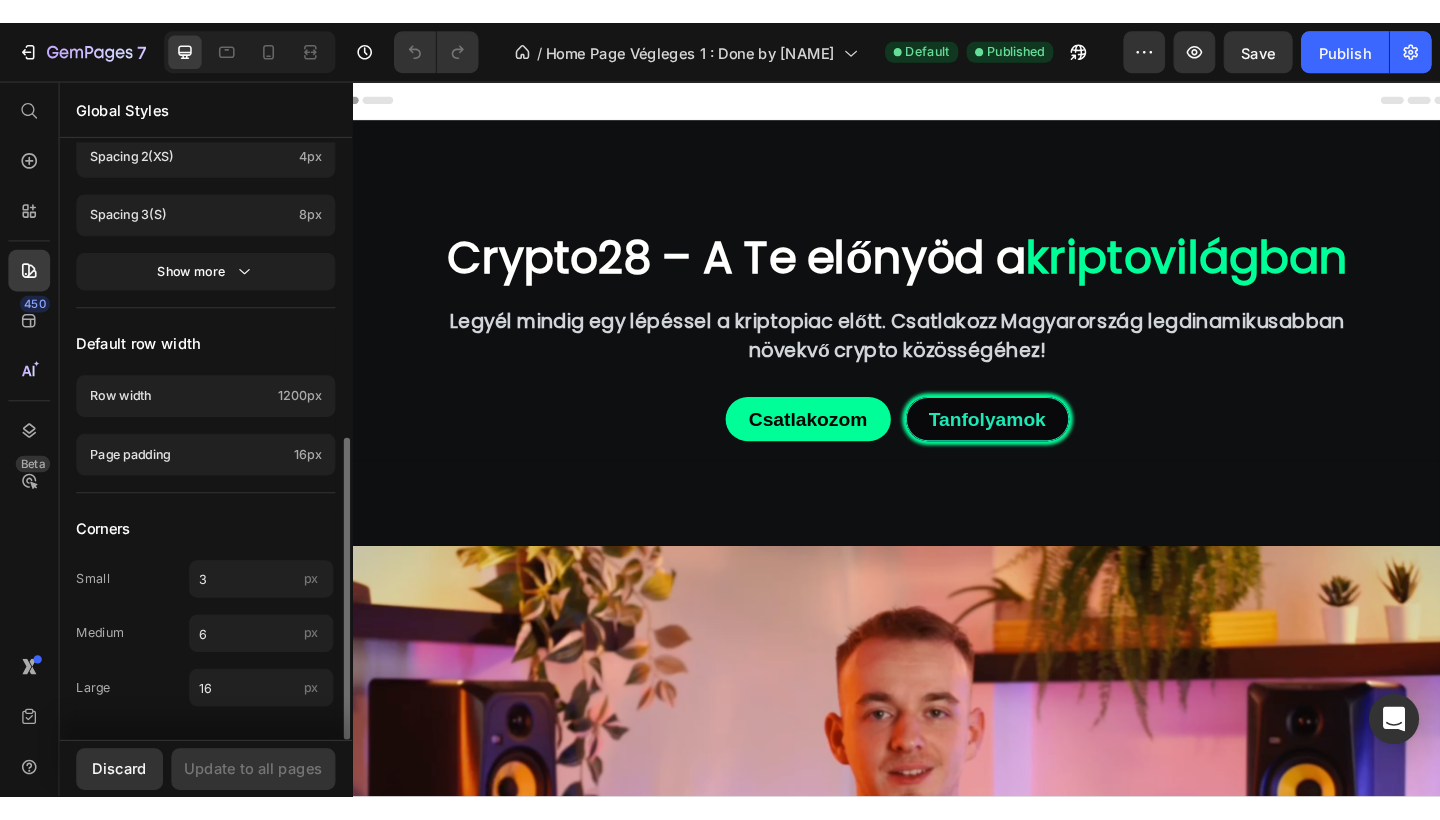 scroll, scrollTop: 814, scrollLeft: 0, axis: vertical 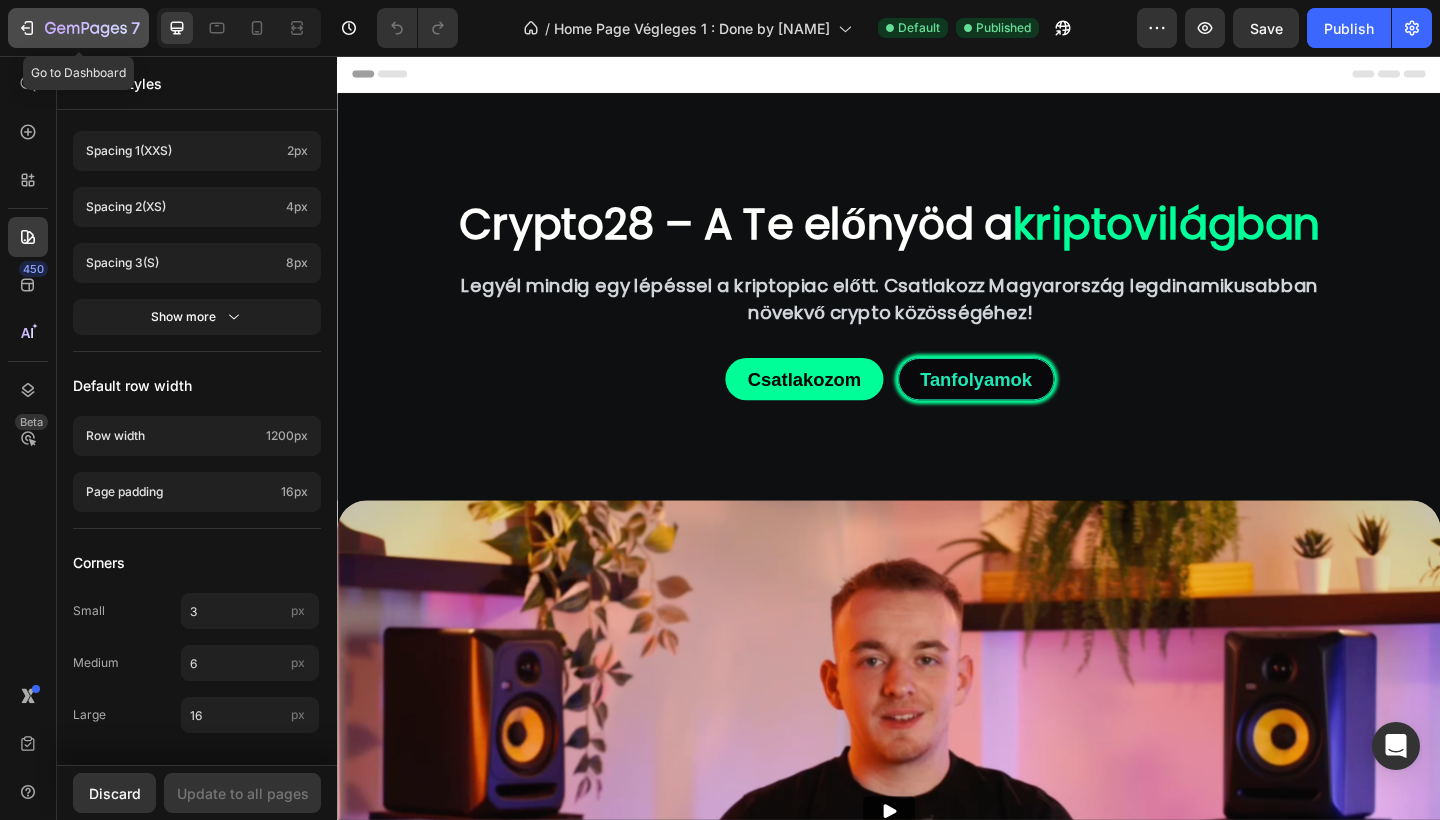 click 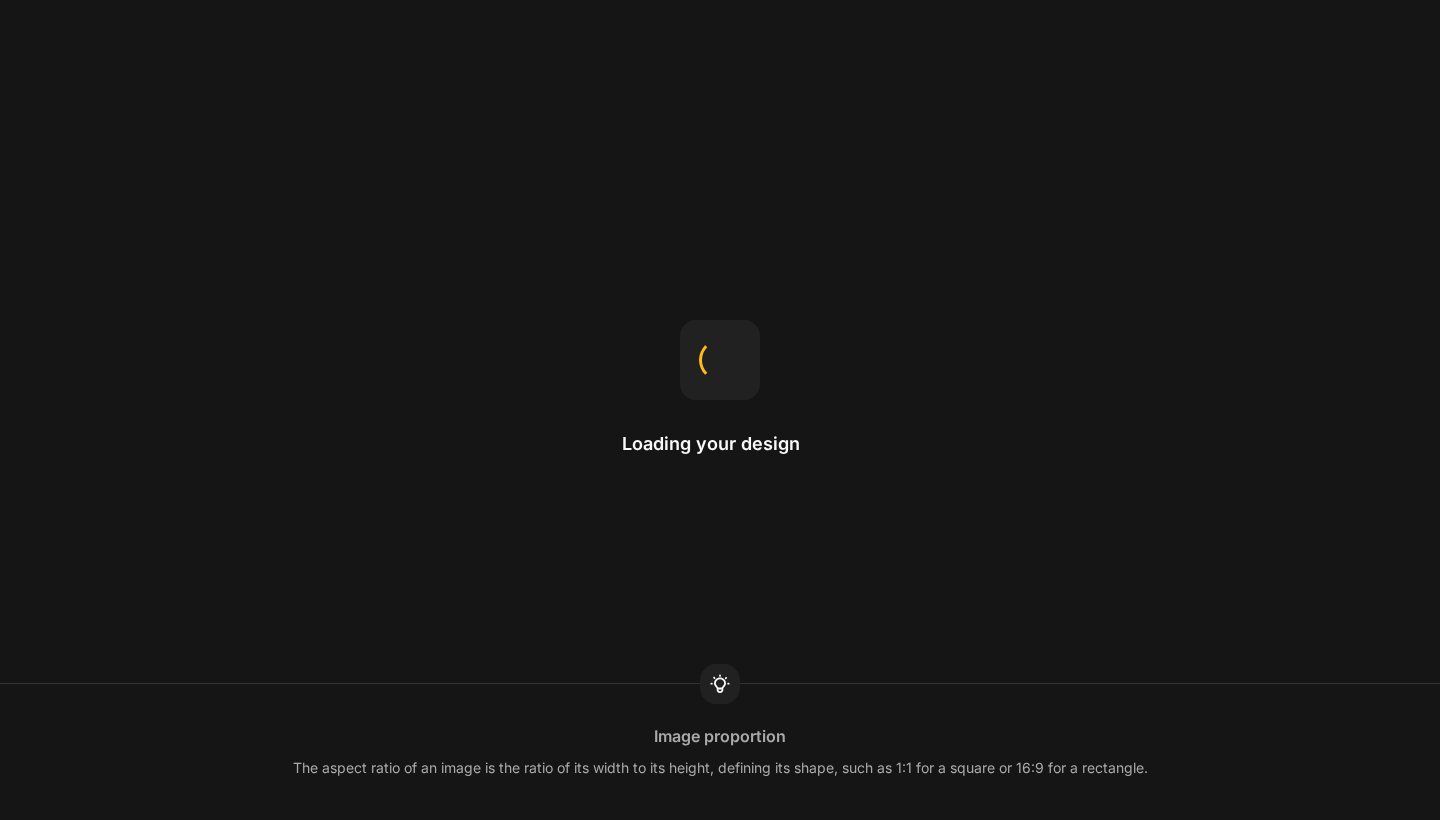 scroll, scrollTop: 0, scrollLeft: 0, axis: both 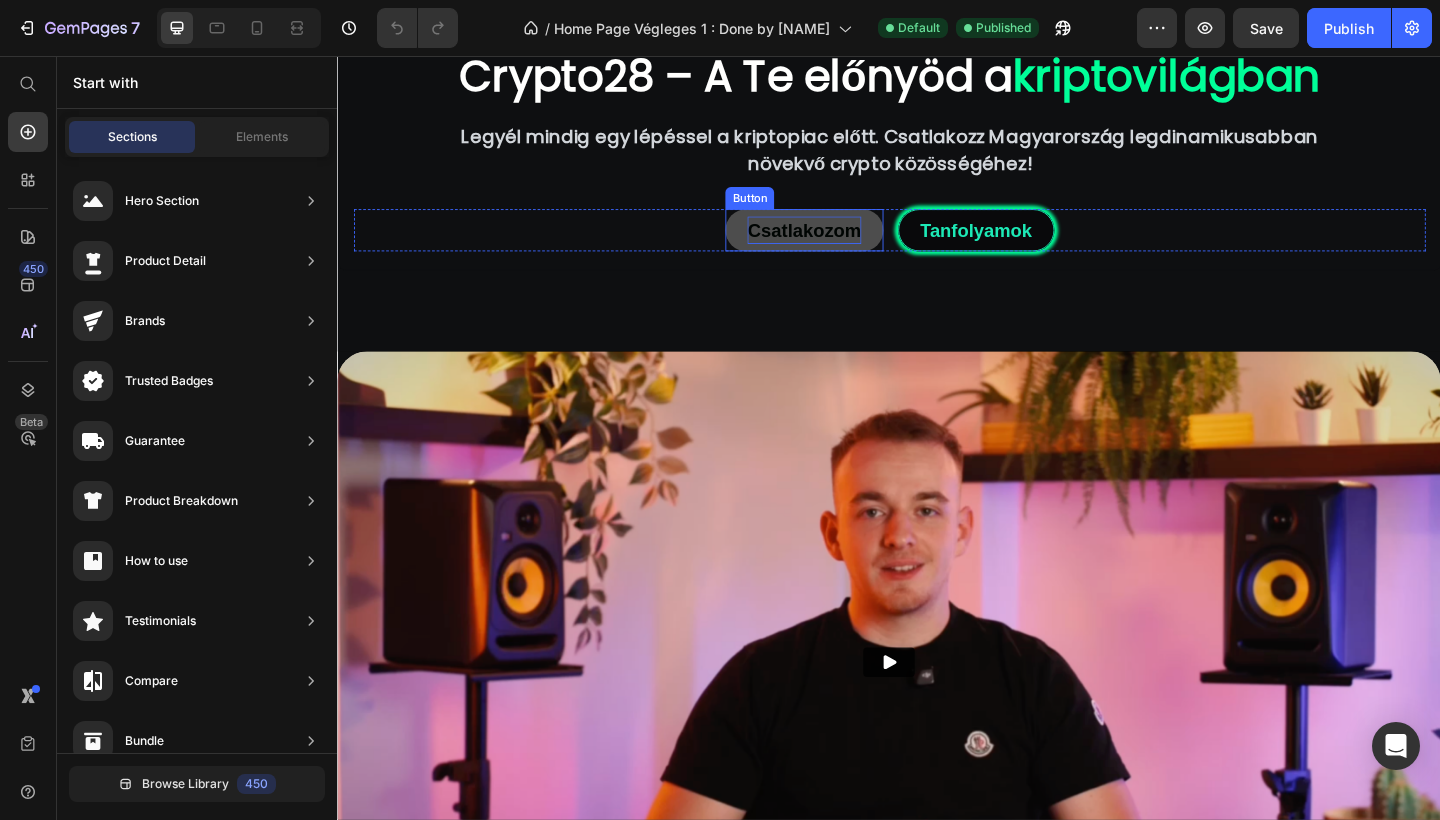 click on "Csatlakozom" at bounding box center (844, 246) 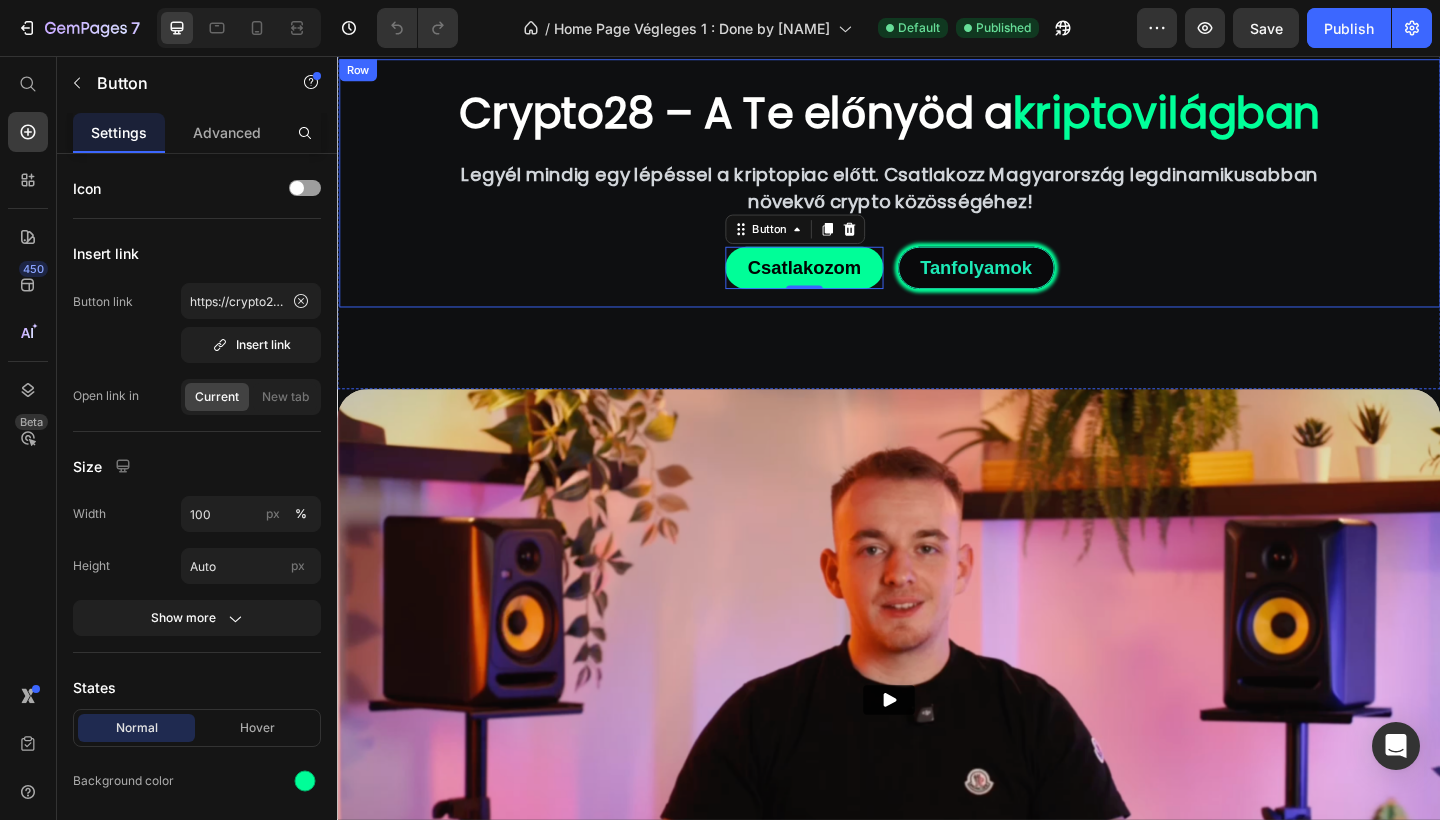 scroll, scrollTop: 116, scrollLeft: 0, axis: vertical 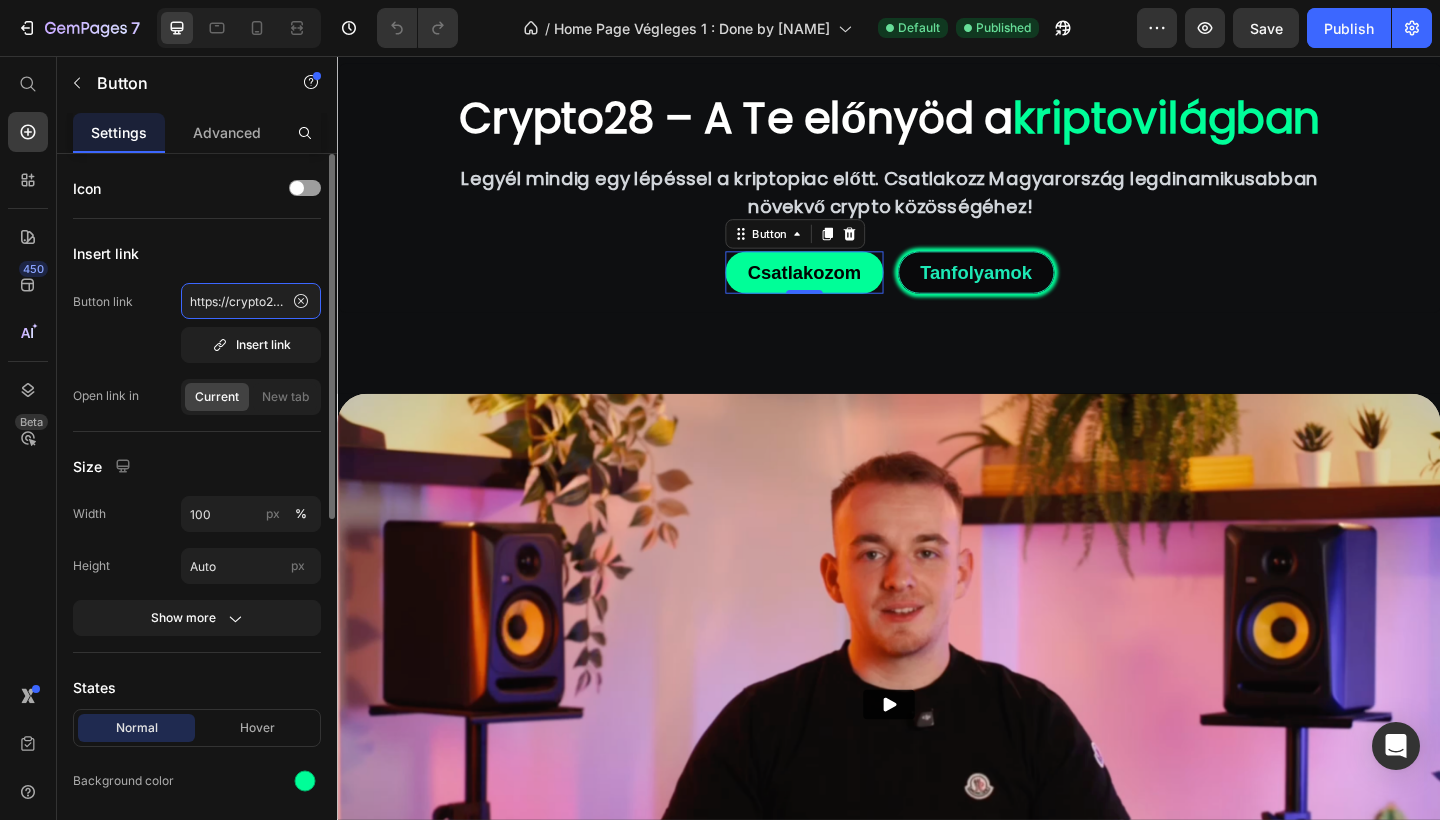 click on "https://crypto28.hu/pages/tagsagok" 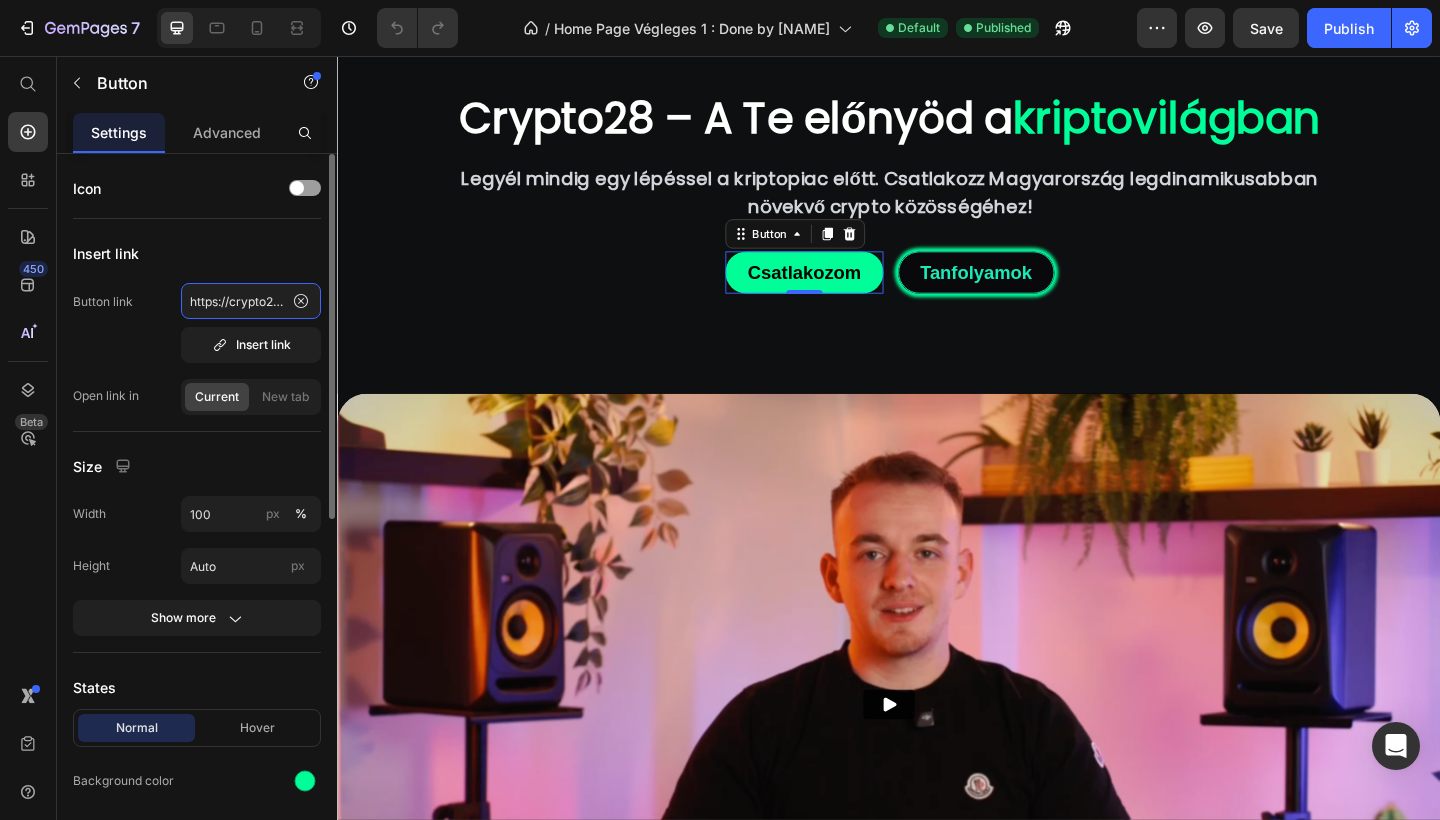 paste on "landing-page-jun-29-19-03-58" 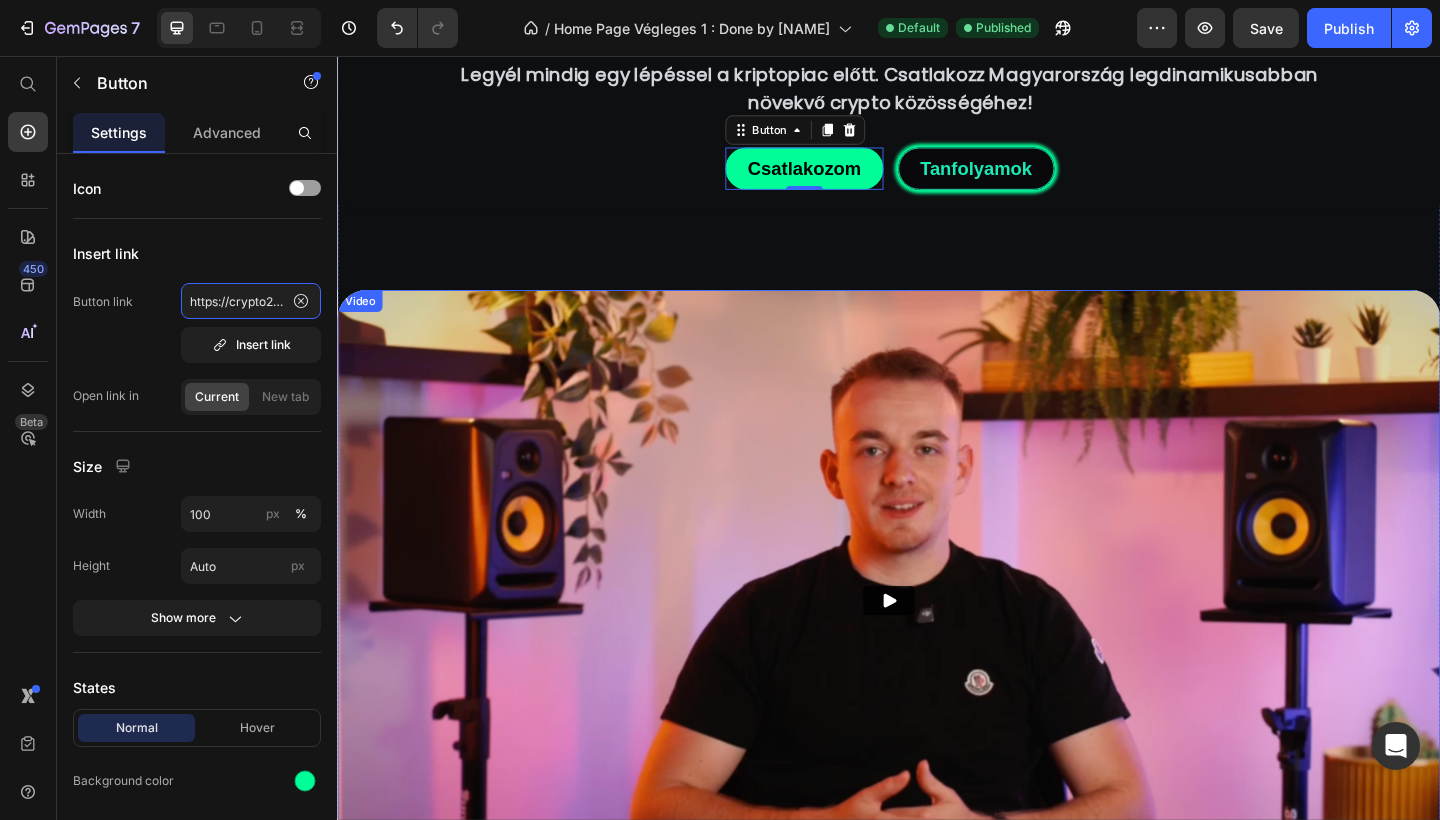 scroll, scrollTop: 216, scrollLeft: 0, axis: vertical 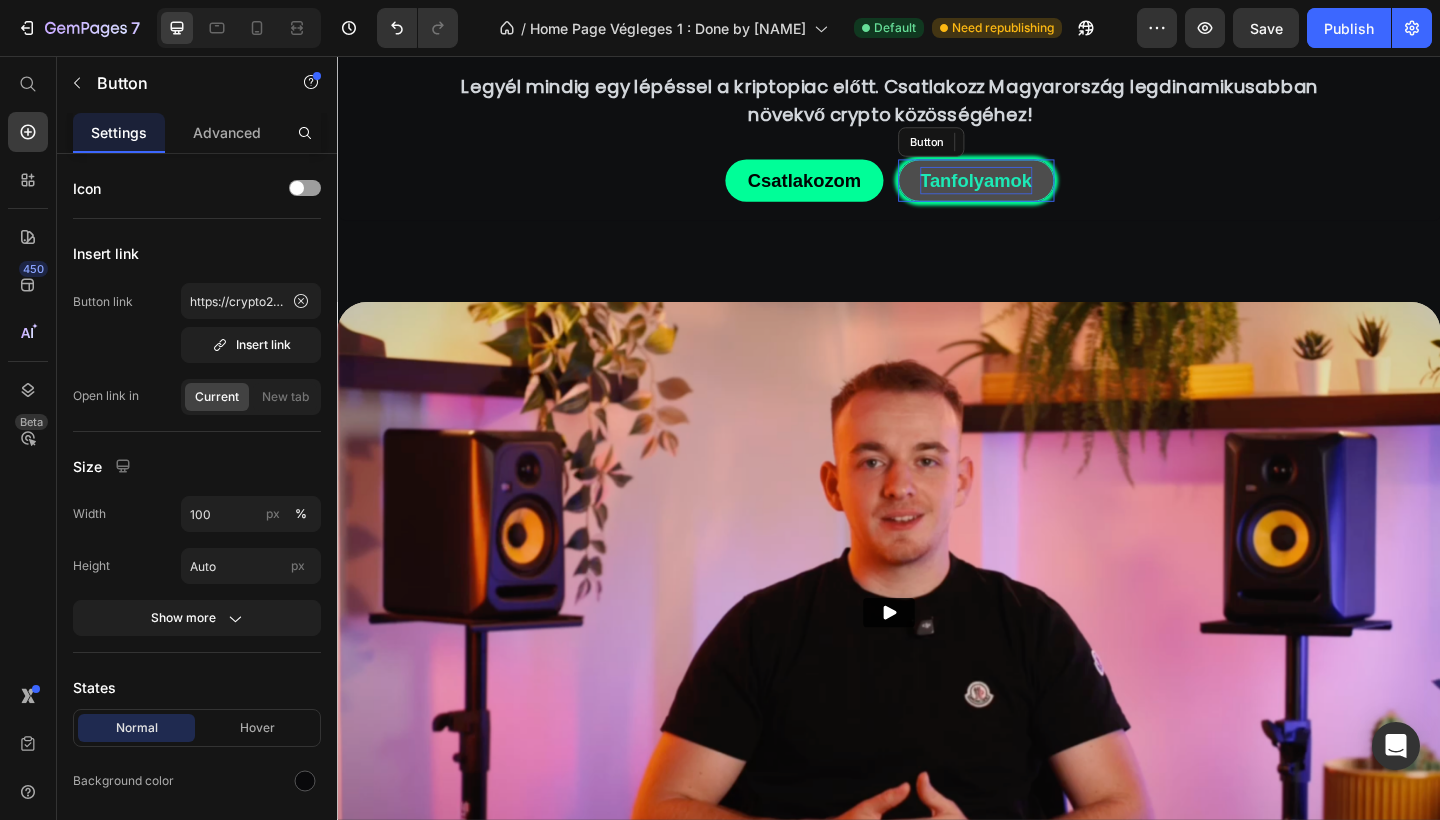 click on "Tanfolyamok" at bounding box center [1032, 192] 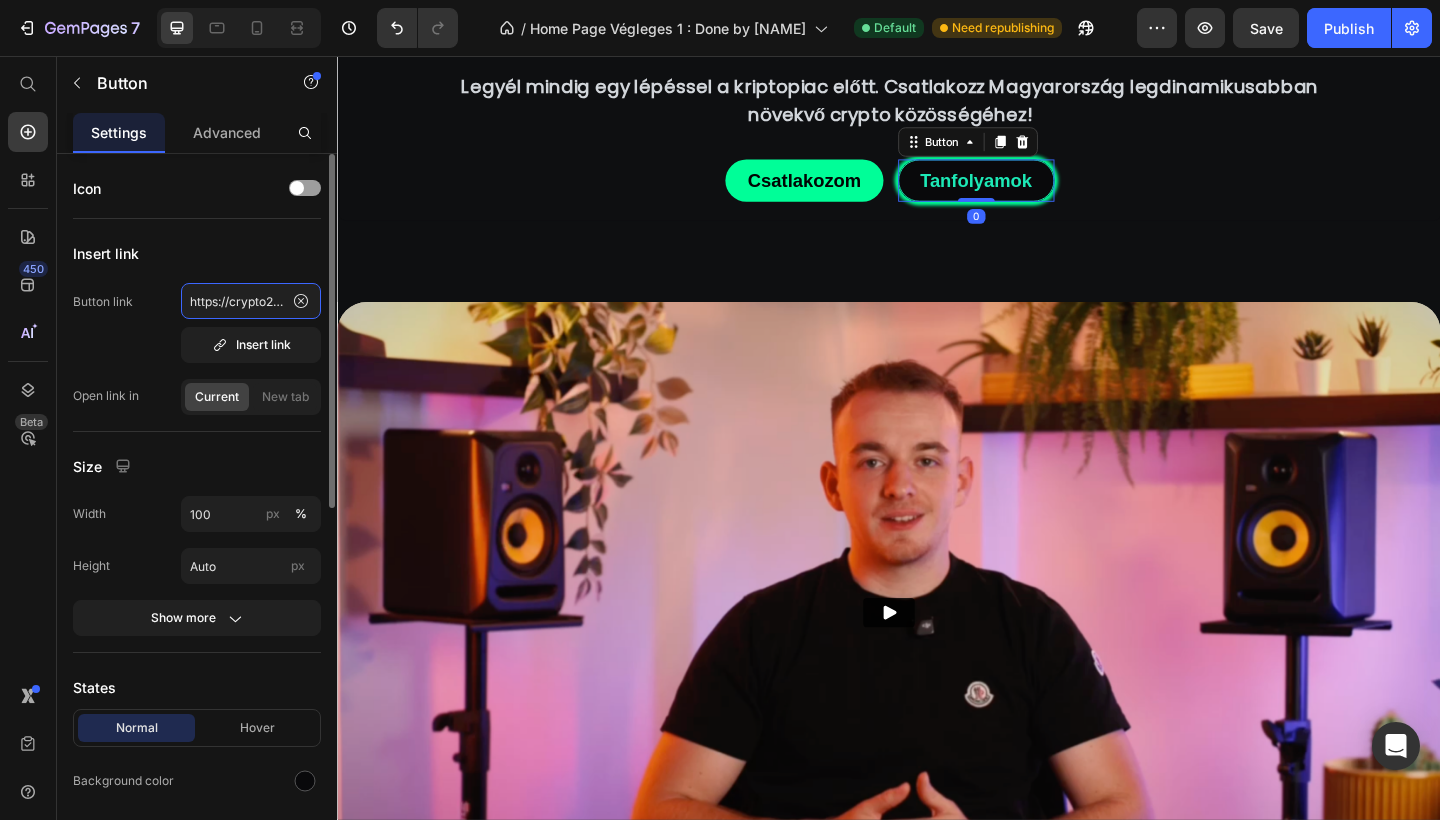 click on "https://crypto28.hu/pages/tanfolyamok" 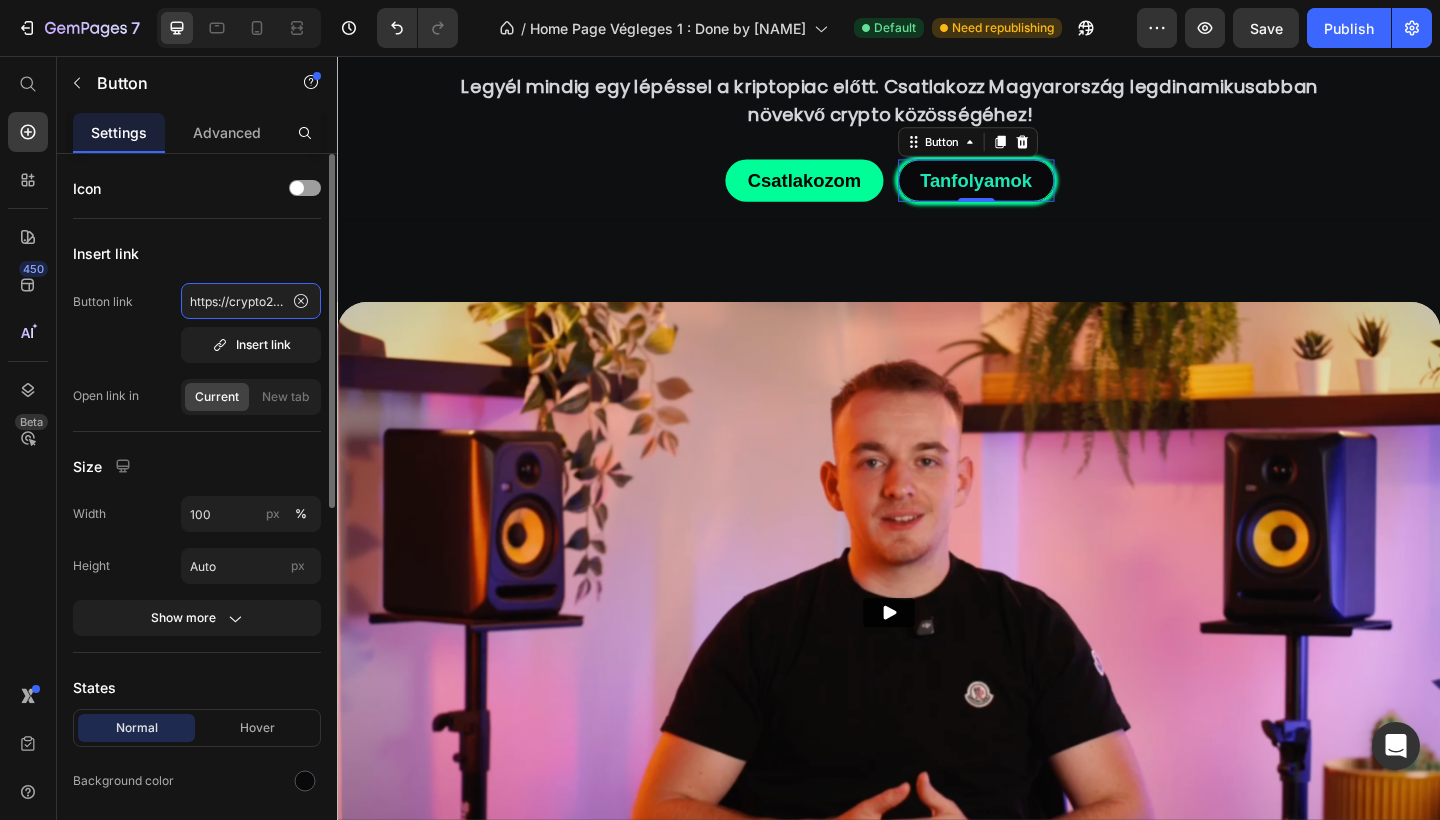 click on "https://crypto28.hu/pages/tanfolyamok" 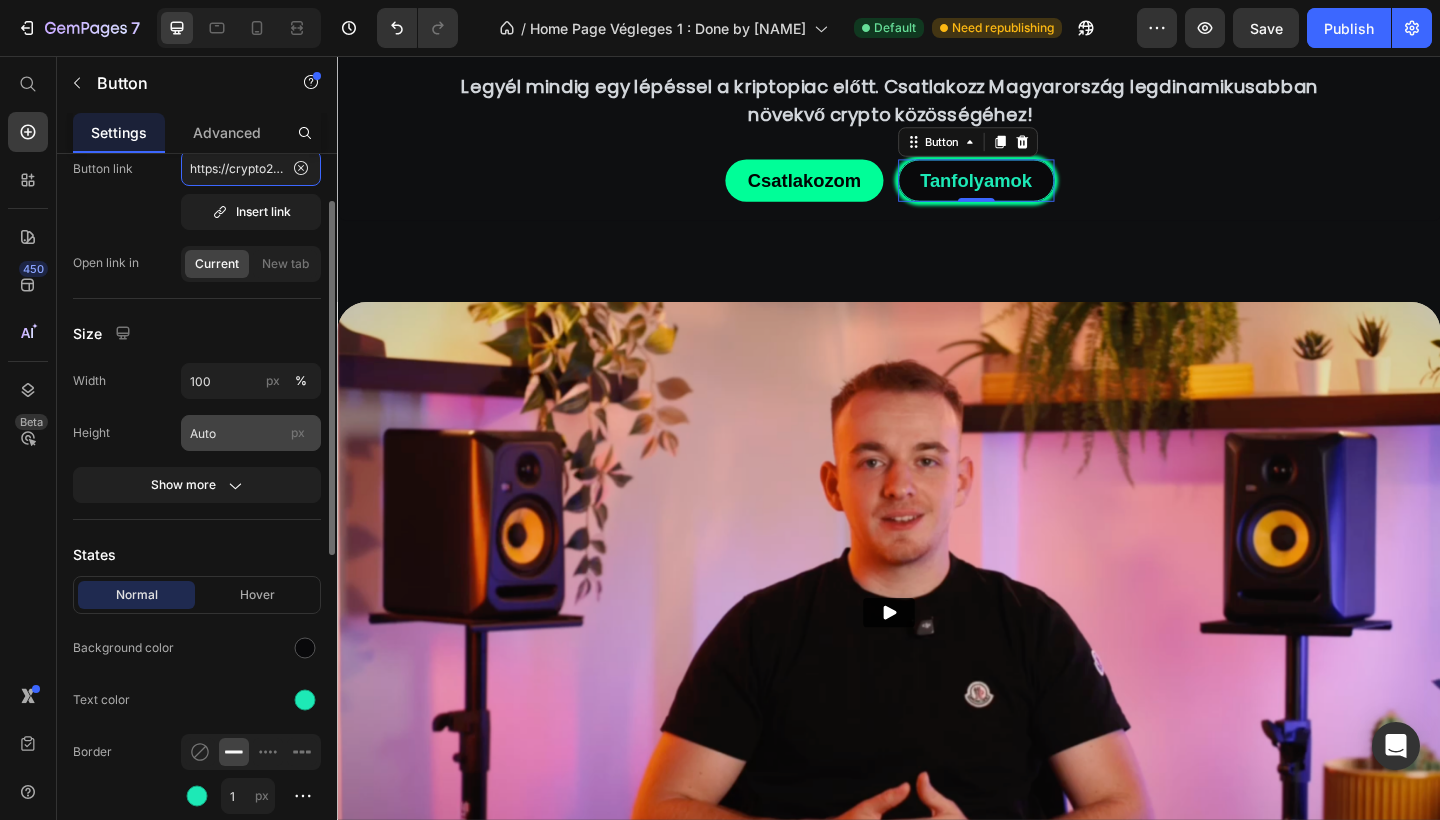 scroll, scrollTop: 137, scrollLeft: 0, axis: vertical 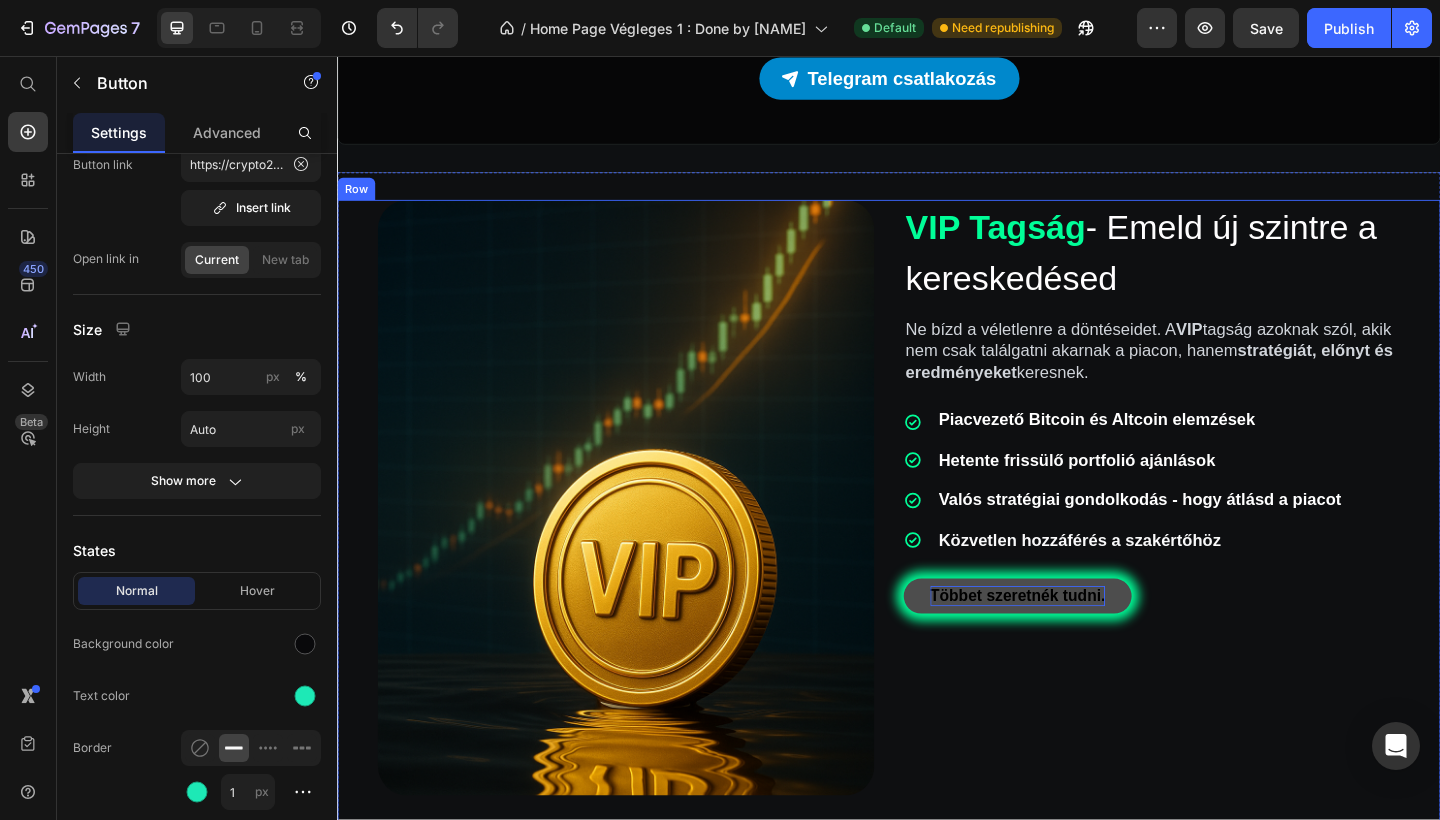 click on "Többet szeretnék tudni." at bounding box center [1077, 644] 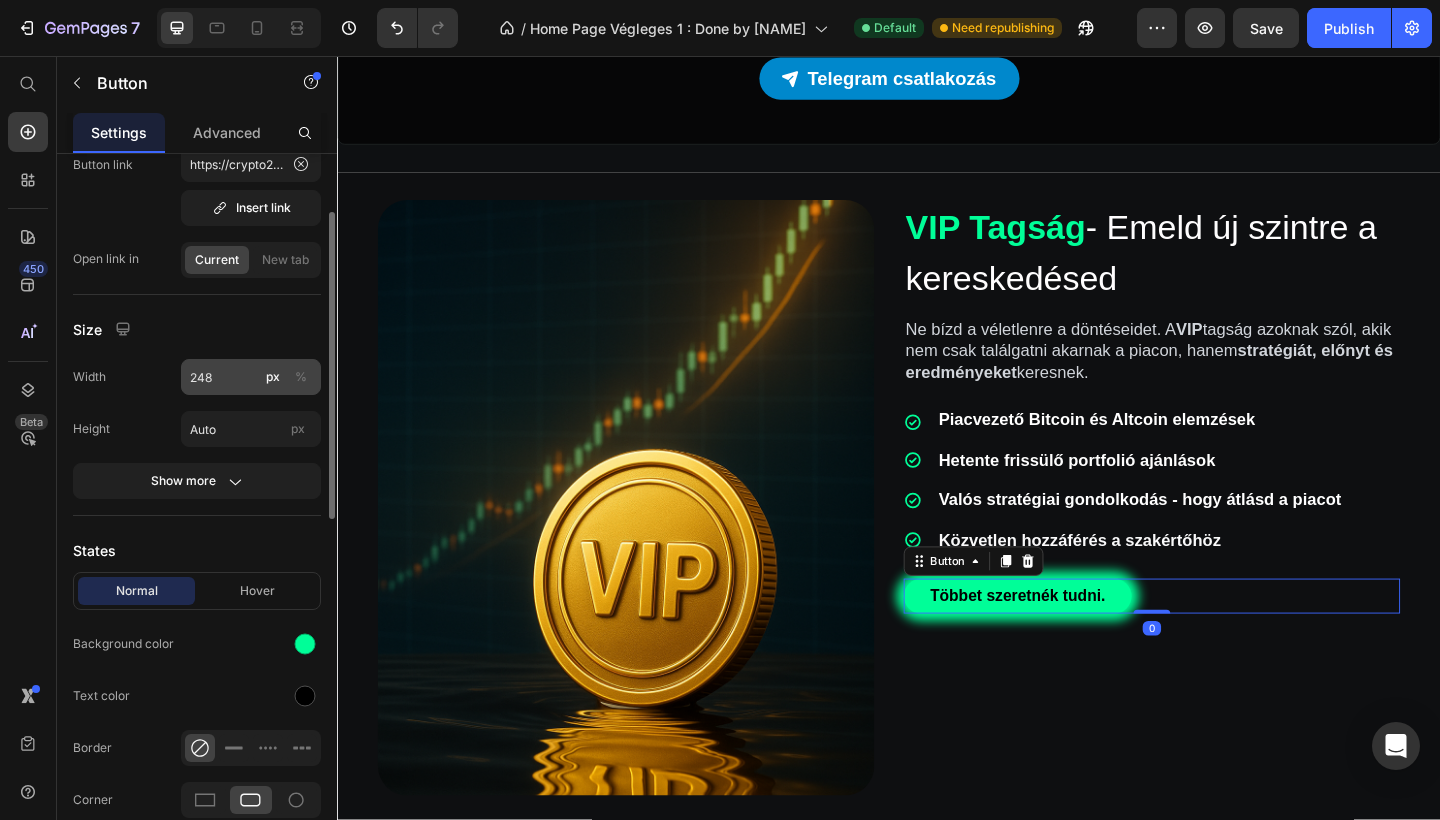 scroll, scrollTop: 0, scrollLeft: 0, axis: both 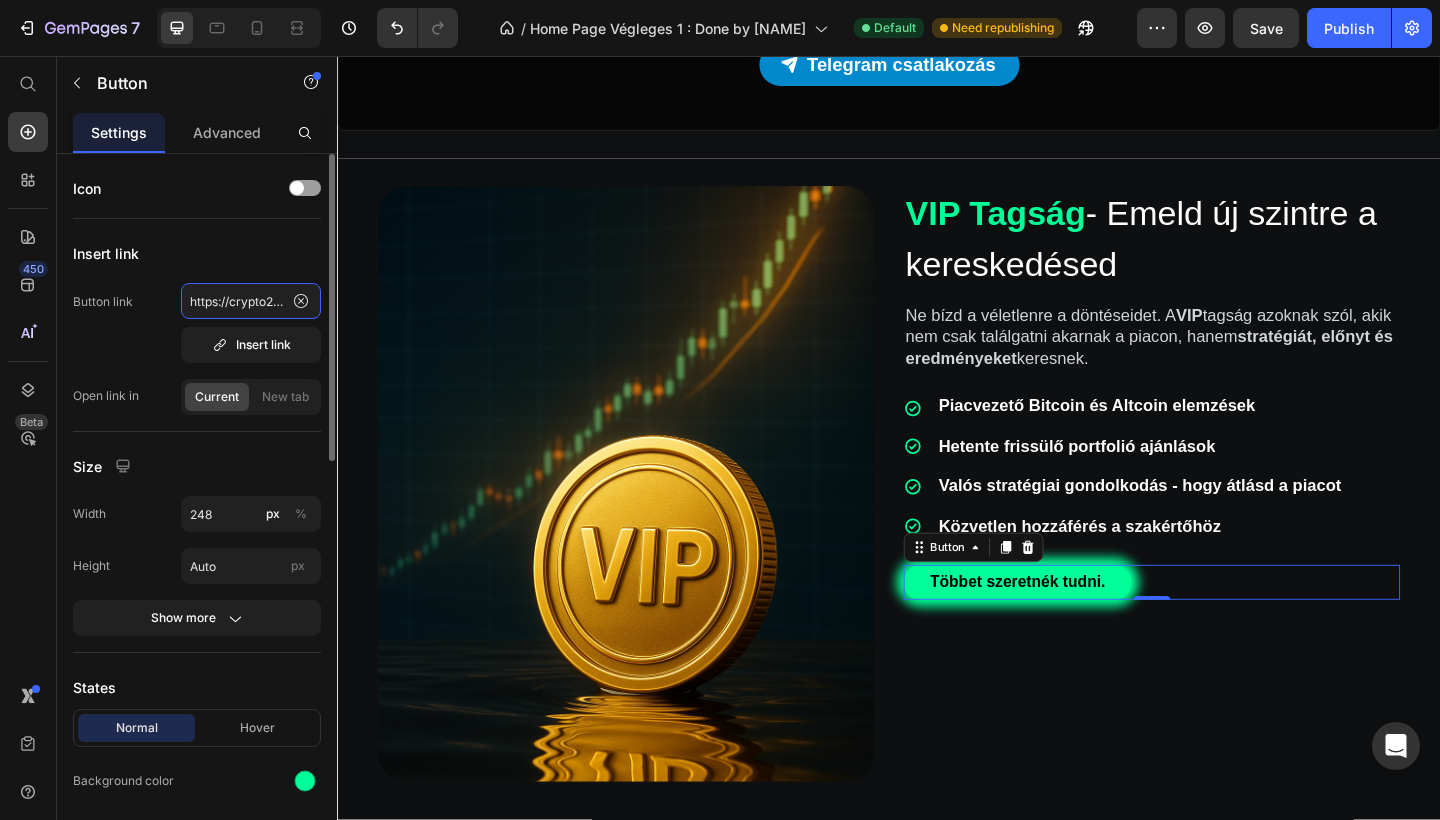 click on "https://crypto28.hu/pages/tagsagok" 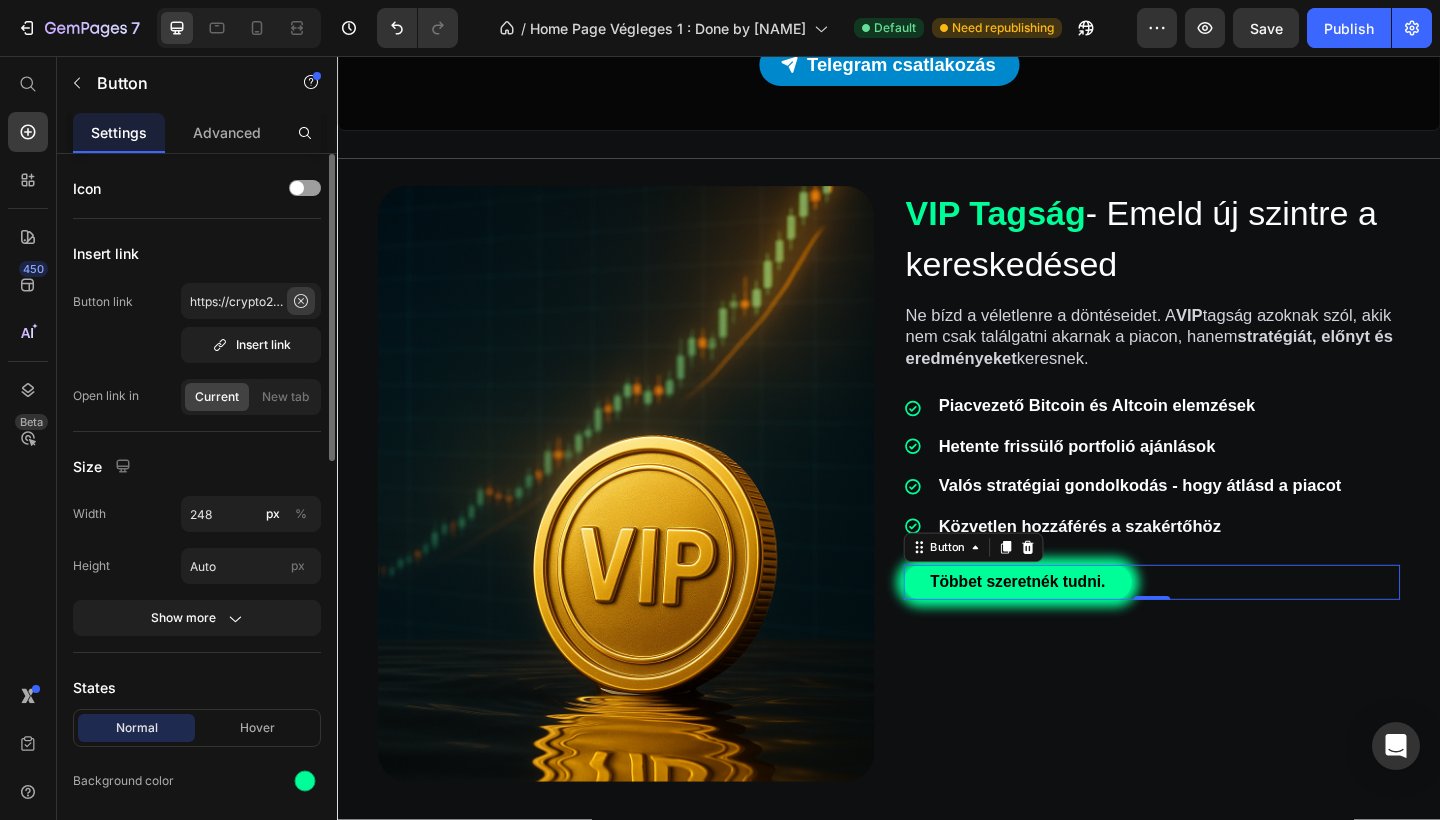 click 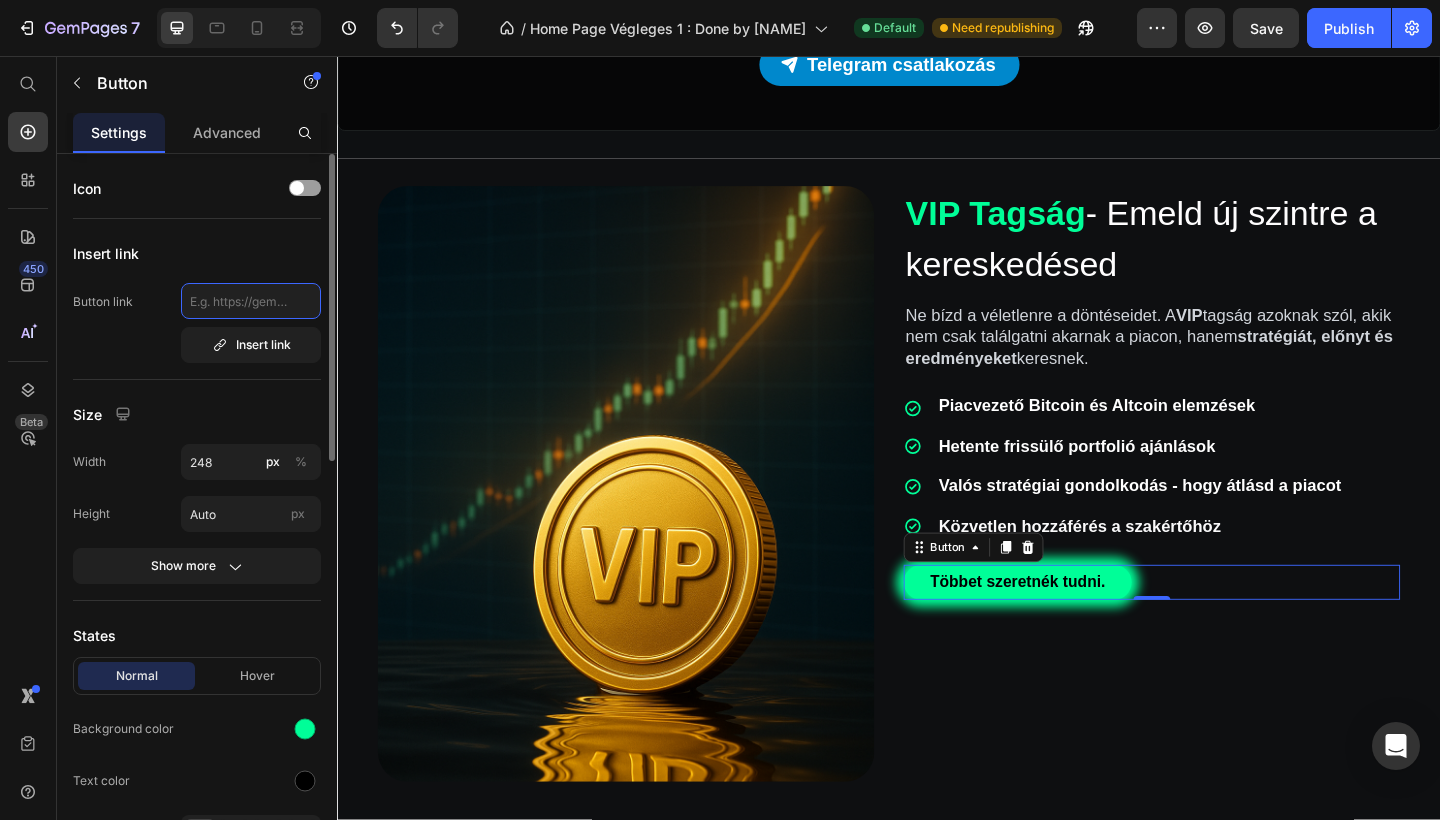 click 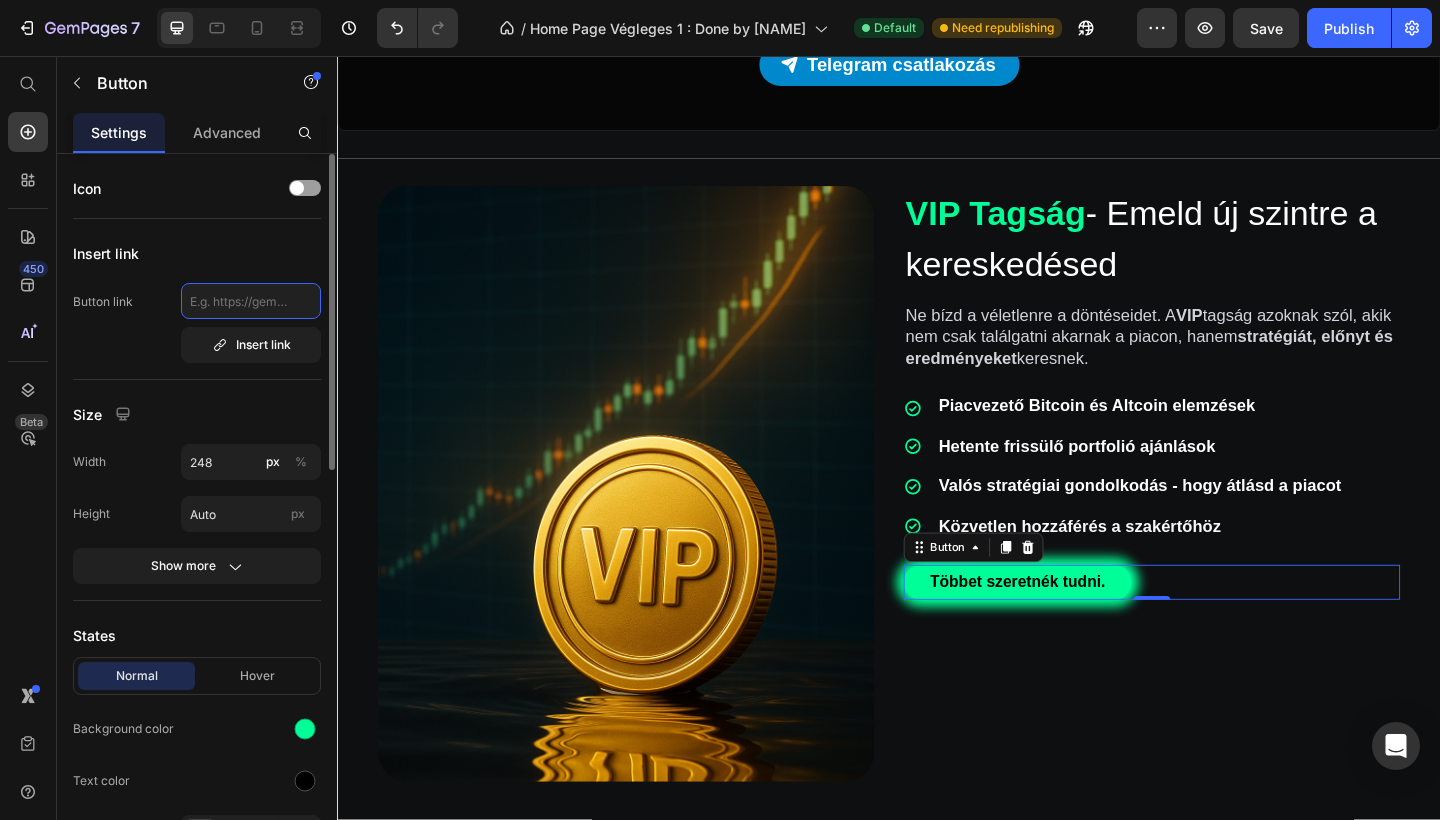 paste on "https://crypto28.hu/products/1-honapos-v-i-p-tagsag" 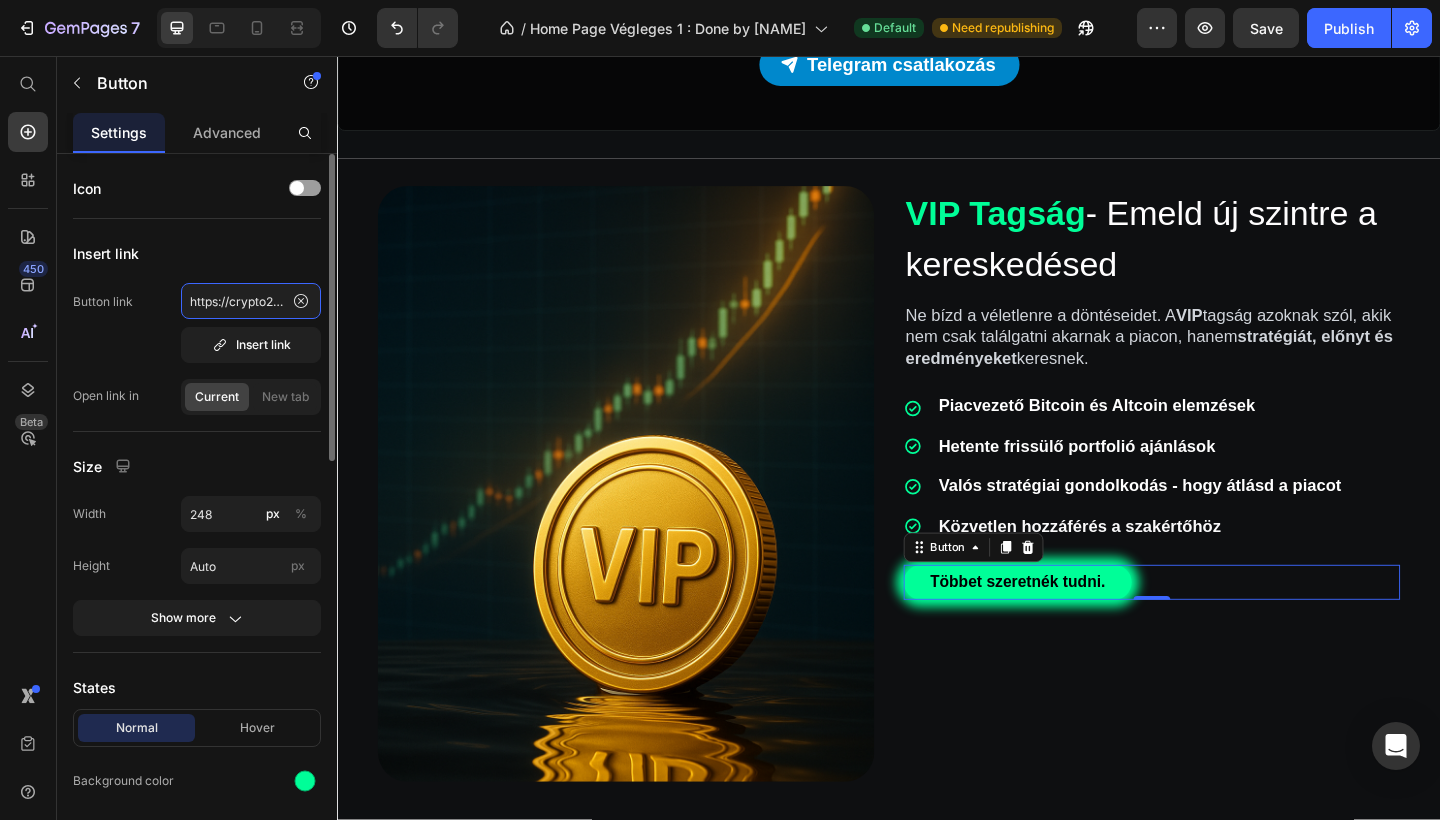 type on "https://crypto28.hu/products/1-honapos-v-i-p-tagsag" 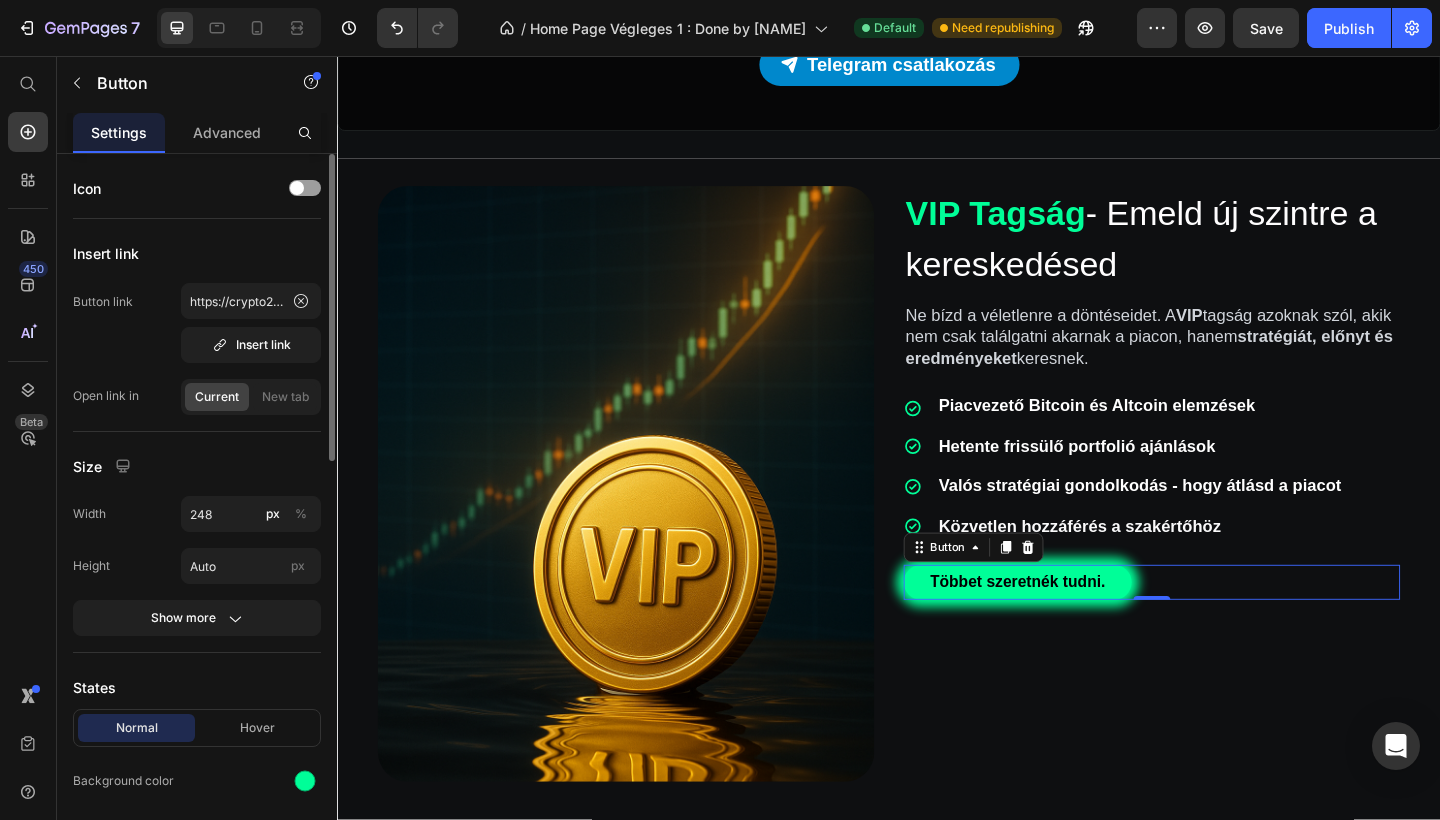 click on "Insert link" at bounding box center [197, 253] 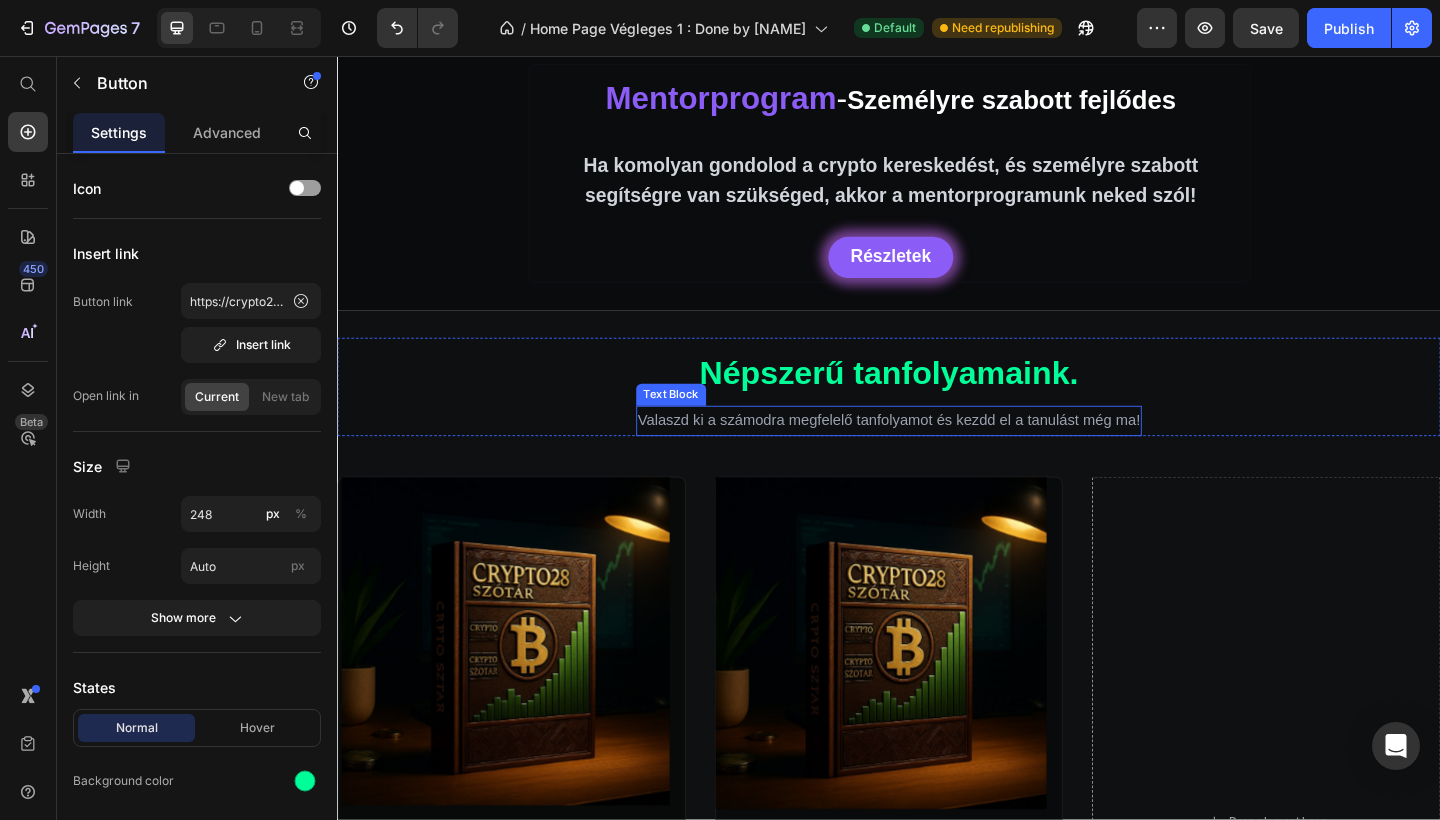 scroll, scrollTop: 2765, scrollLeft: 0, axis: vertical 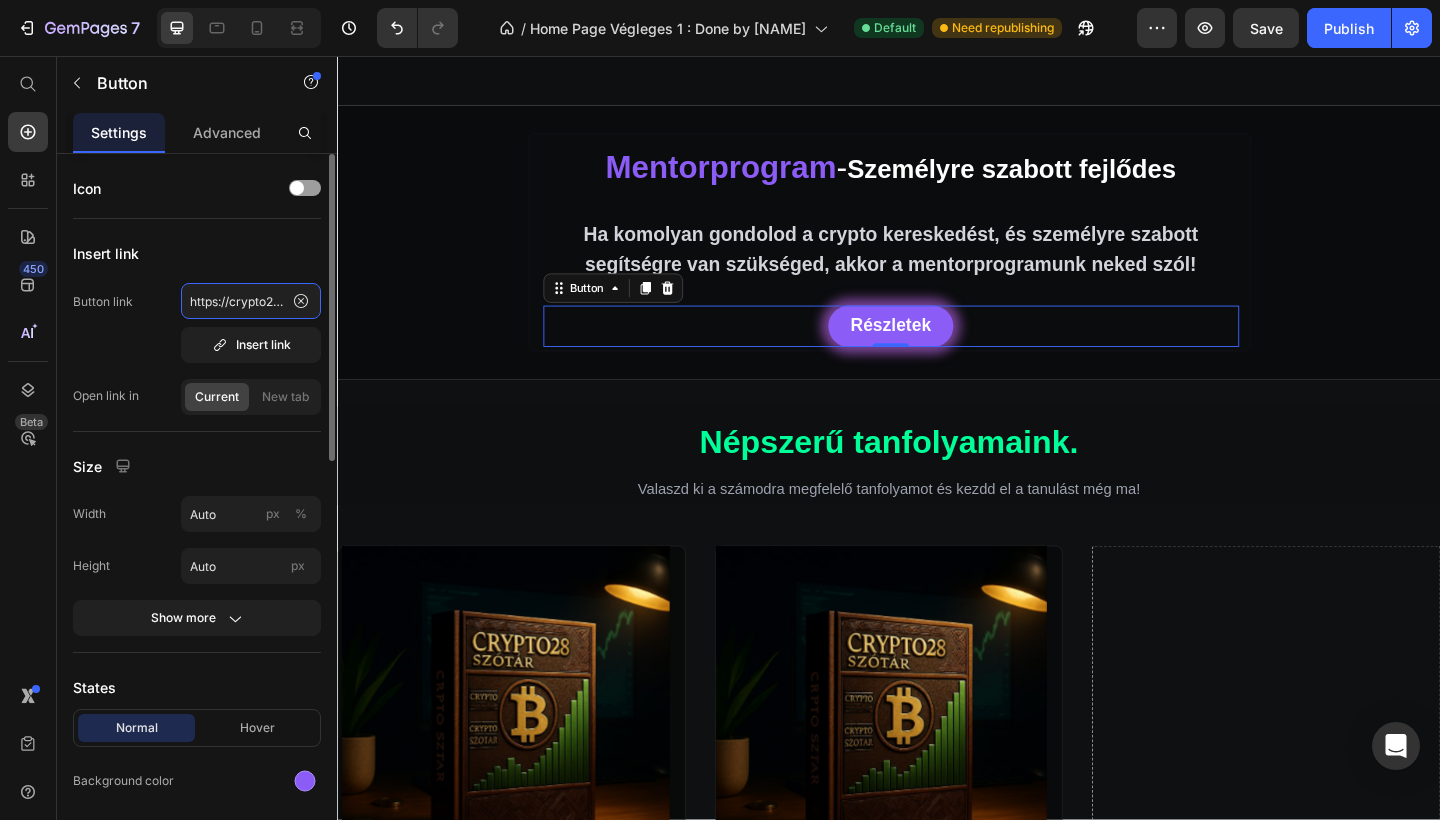 click on "https://crypto28.hu/pages/mentor-program" 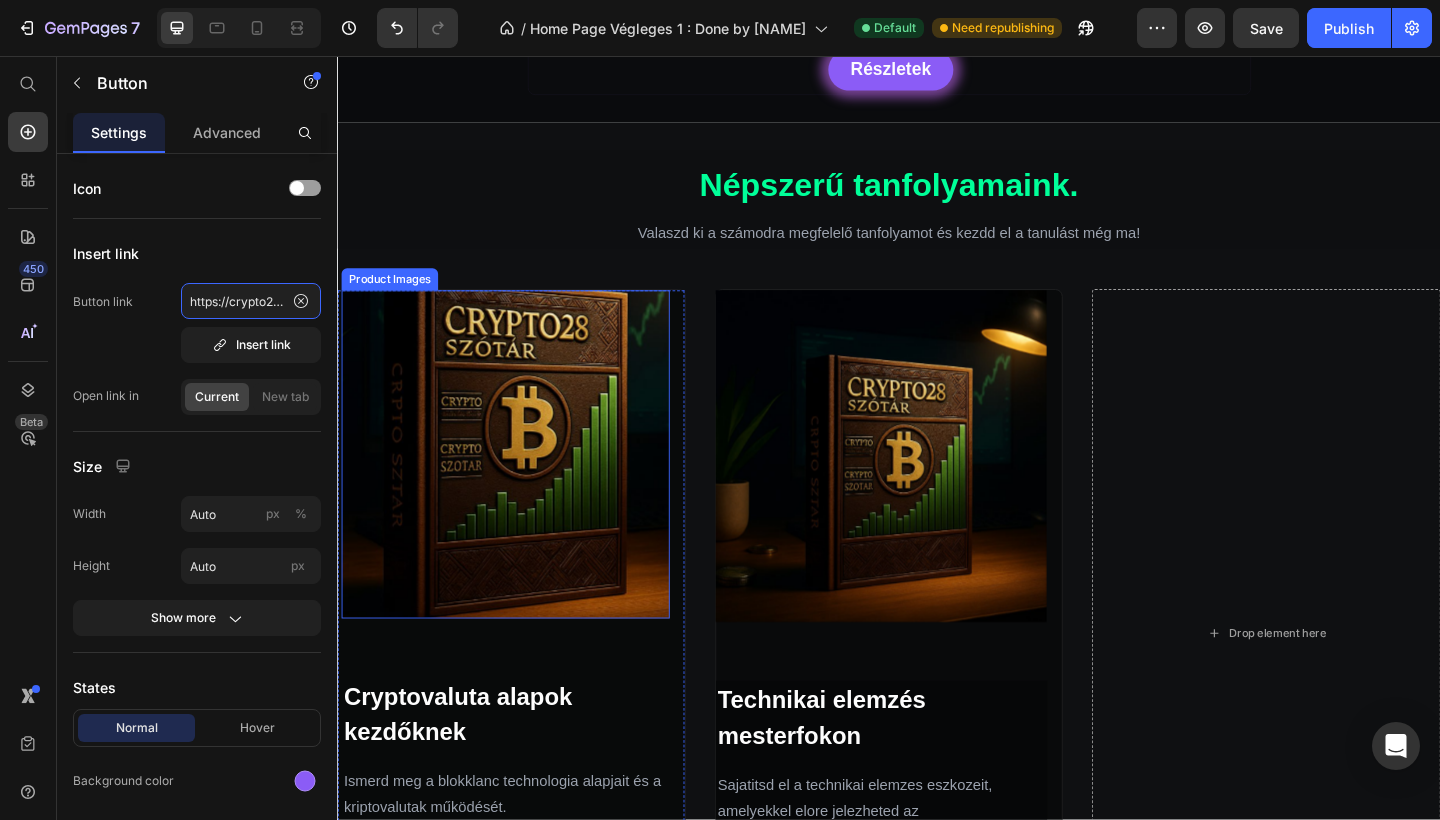 scroll, scrollTop: 3087, scrollLeft: 0, axis: vertical 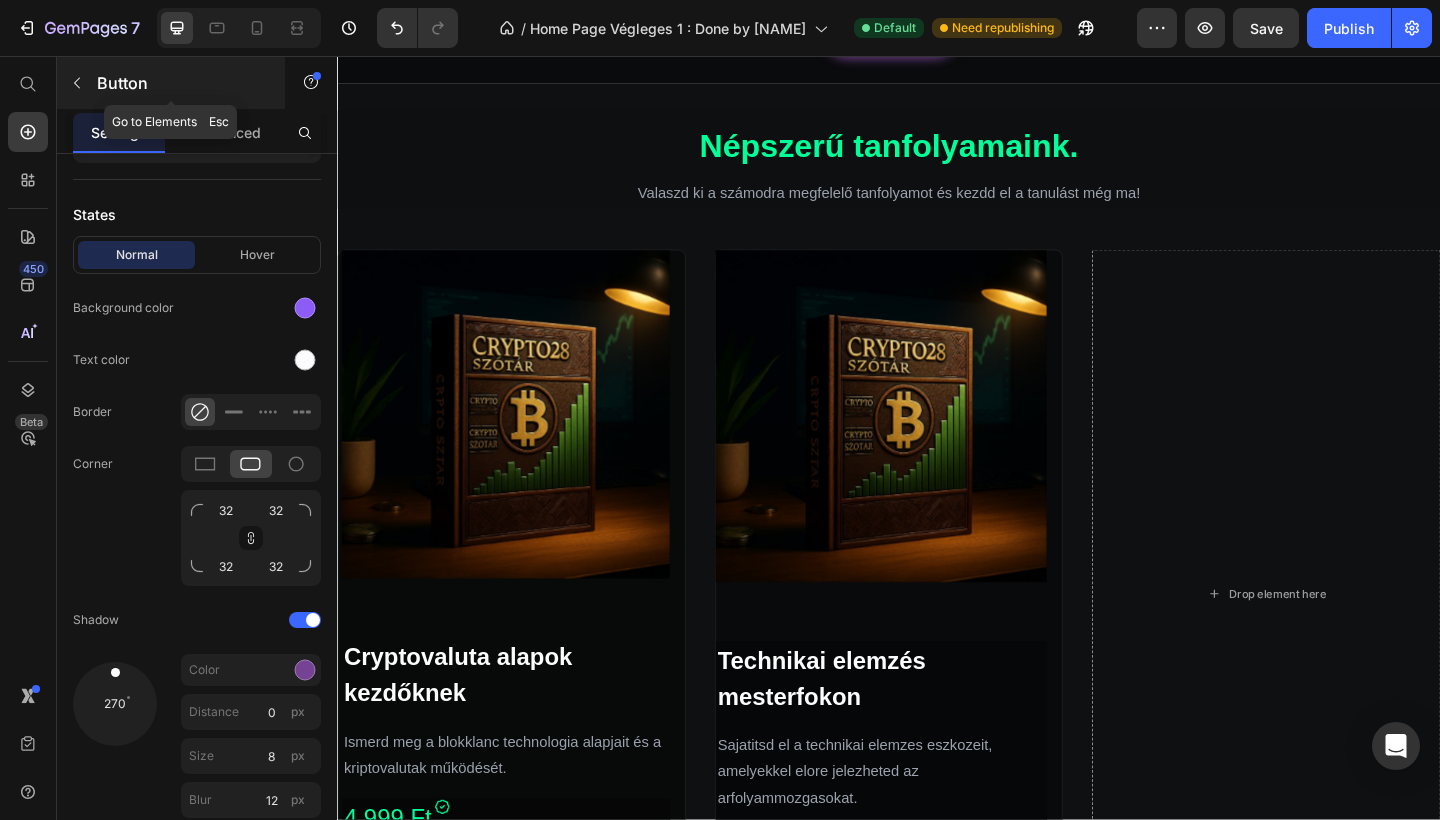 type on "https://crypto28.hu/pages/landing-page-jul-1-17-38-17" 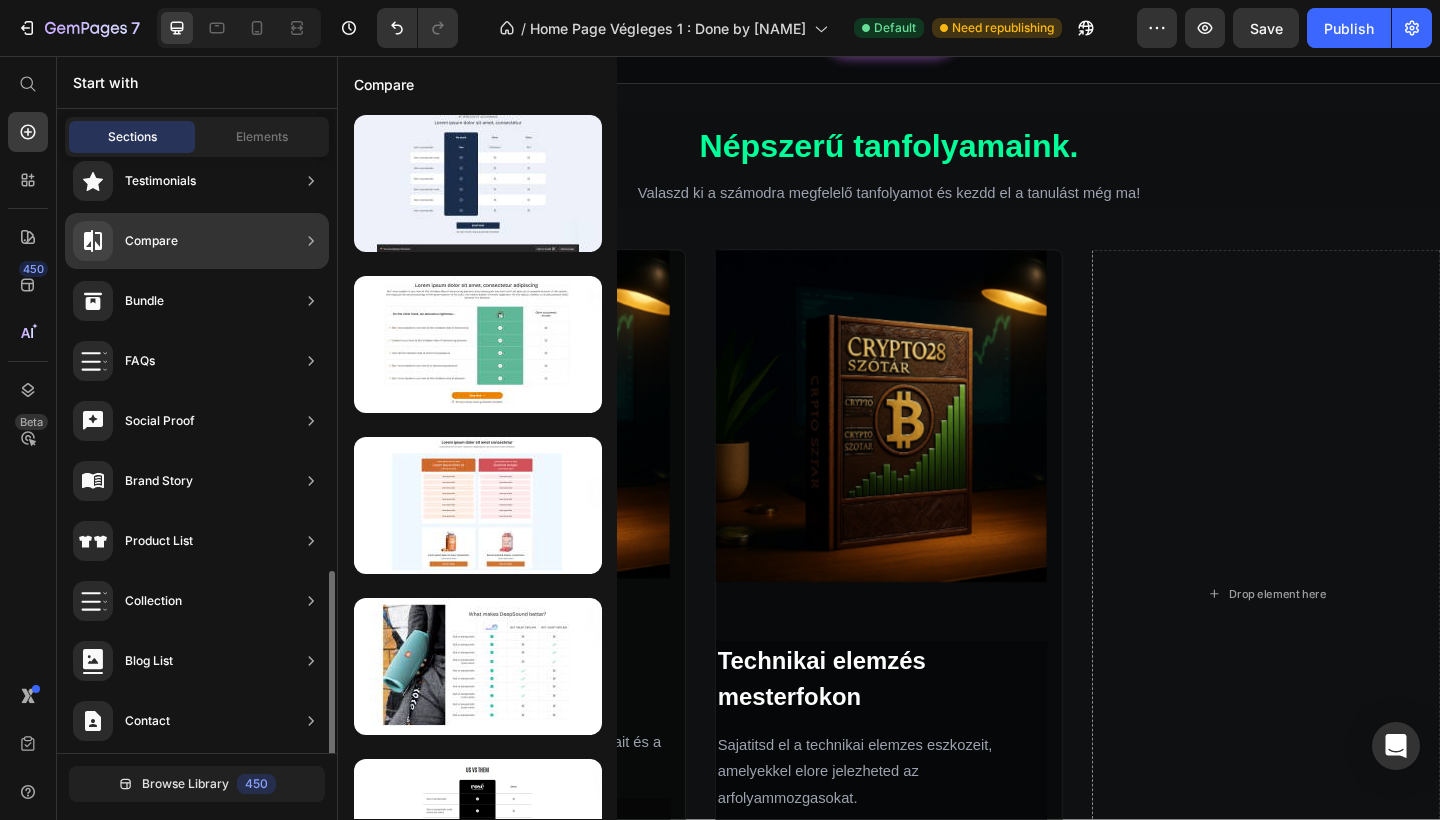 scroll, scrollTop: 564, scrollLeft: 0, axis: vertical 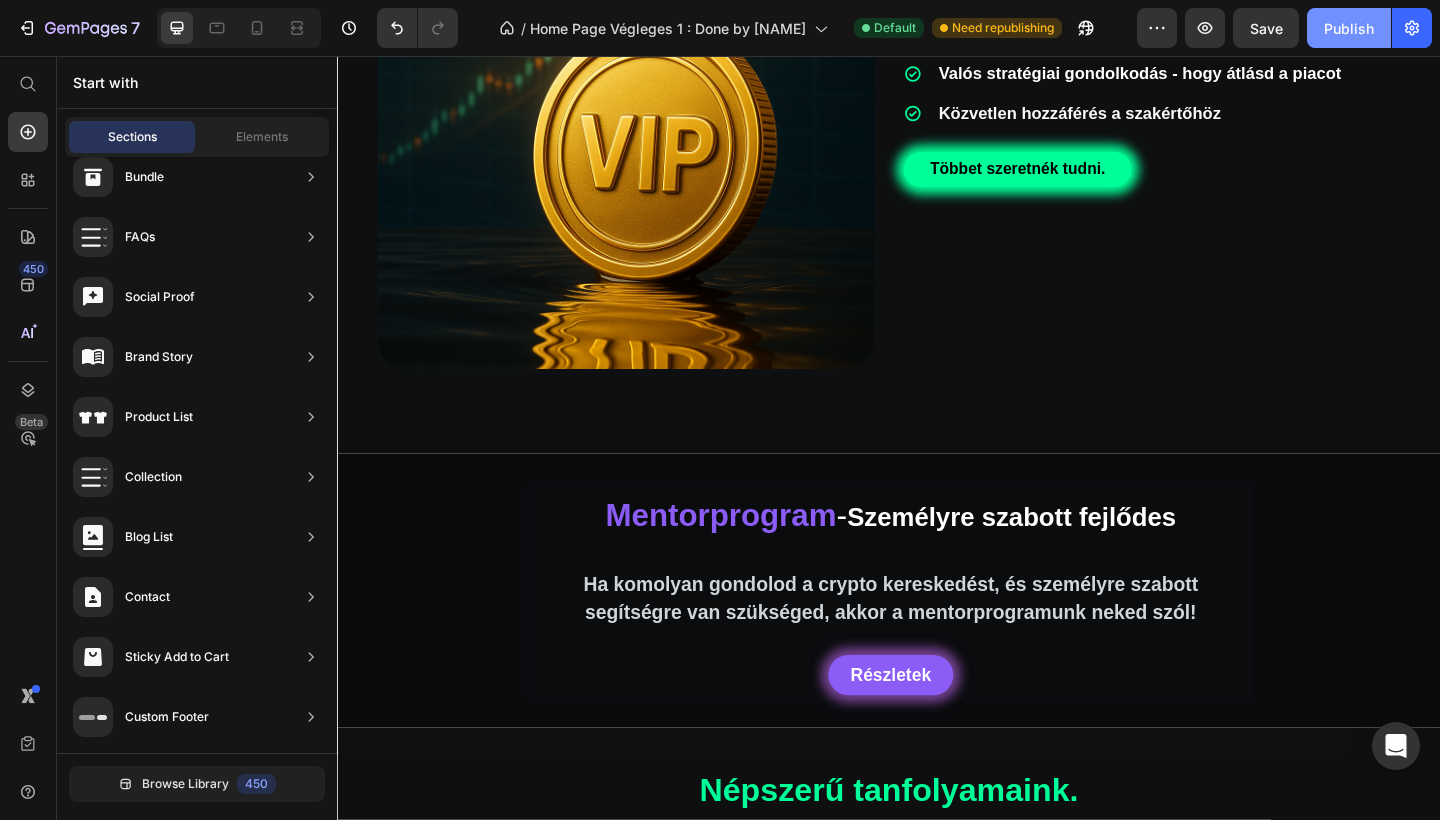click on "Publish" at bounding box center (1349, 28) 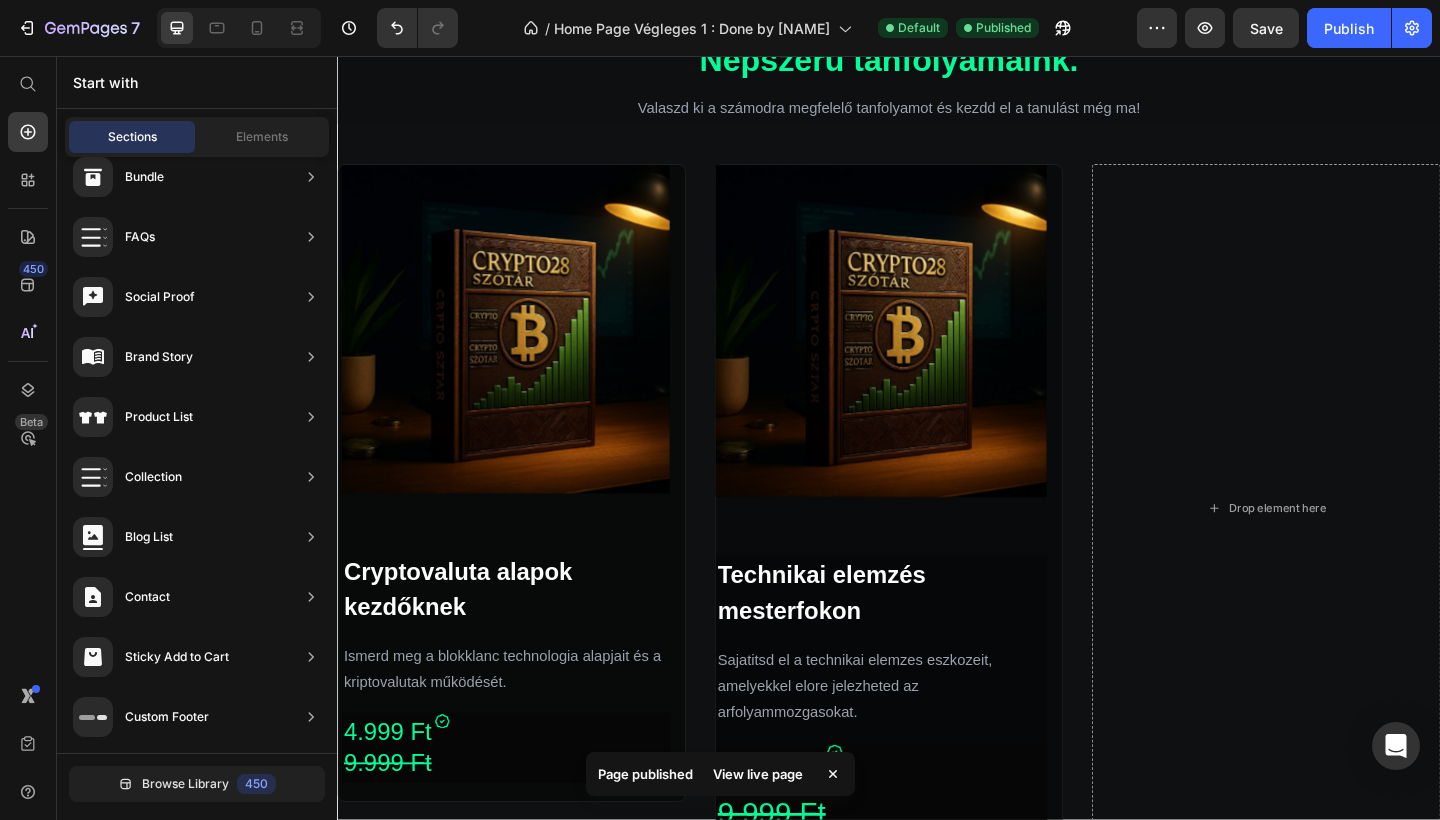 scroll, scrollTop: 3196, scrollLeft: 0, axis: vertical 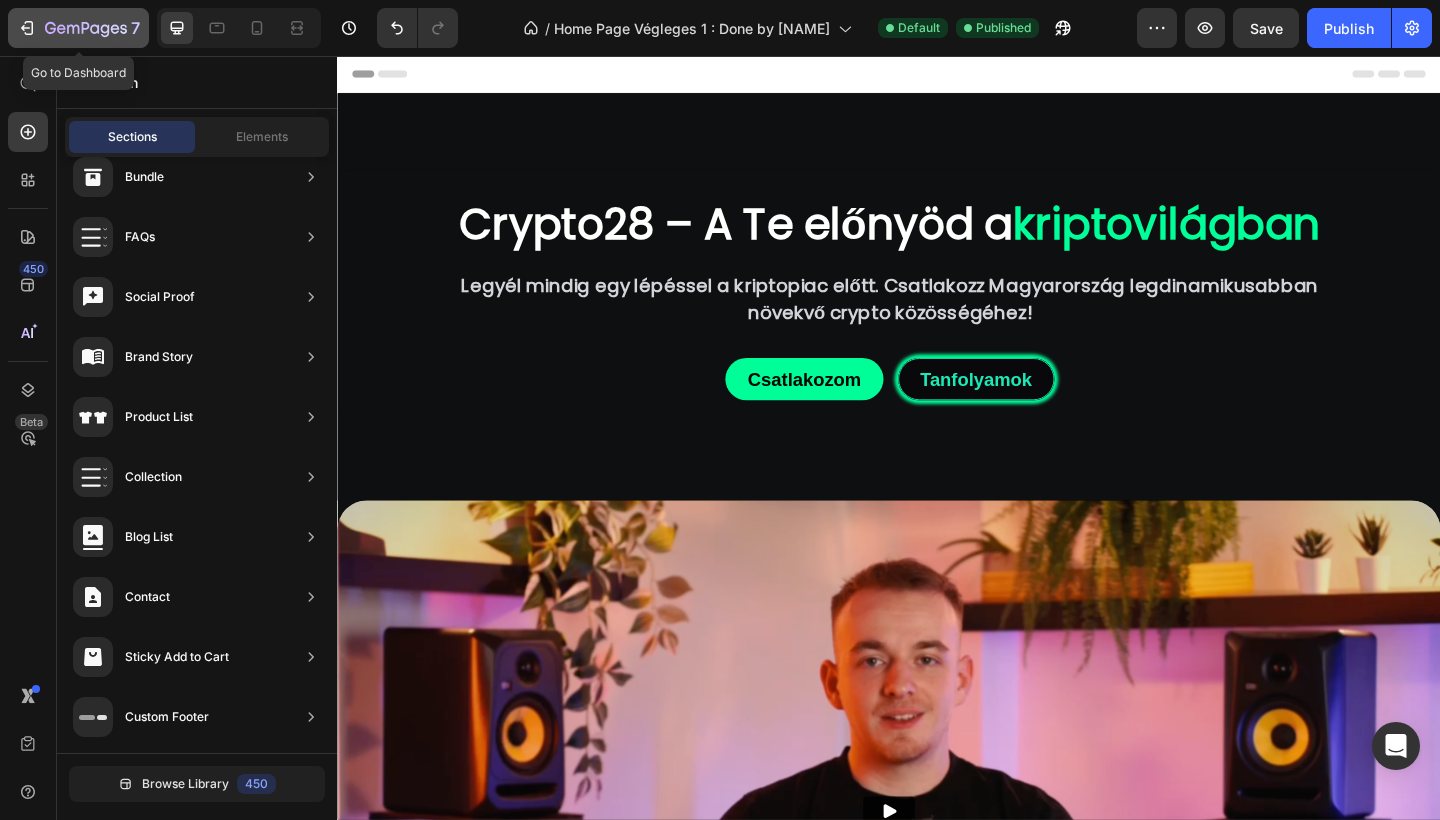 click 